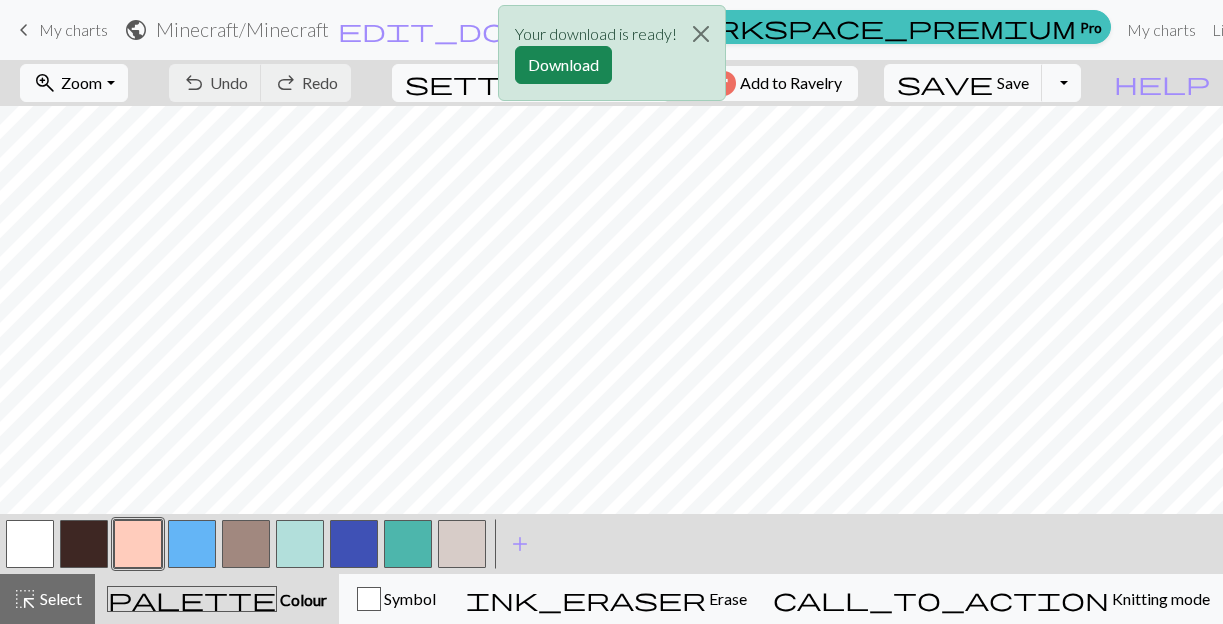 scroll, scrollTop: 0, scrollLeft: 0, axis: both 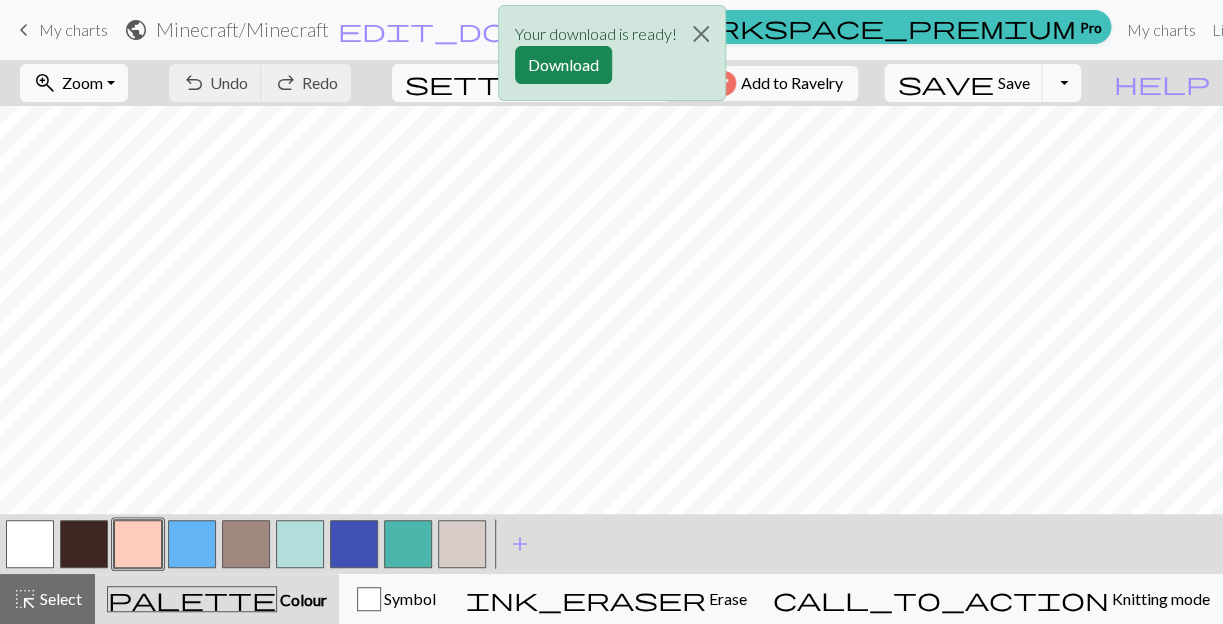 click on "Your download is ready! Download" at bounding box center (611, 58) 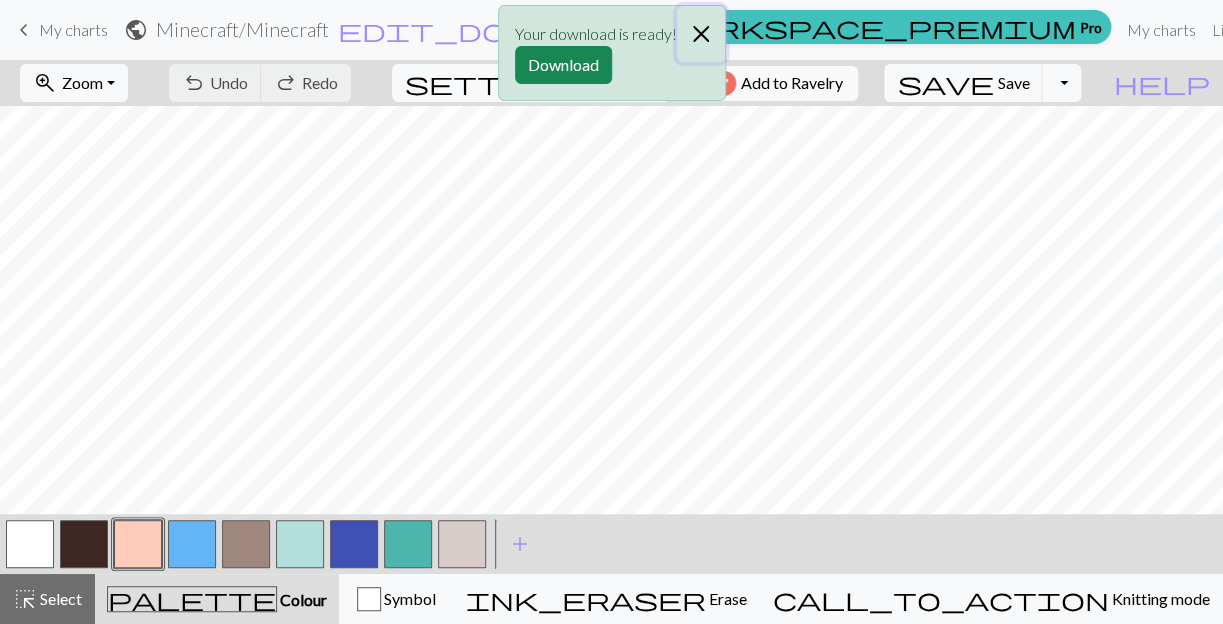 click at bounding box center [701, 34] 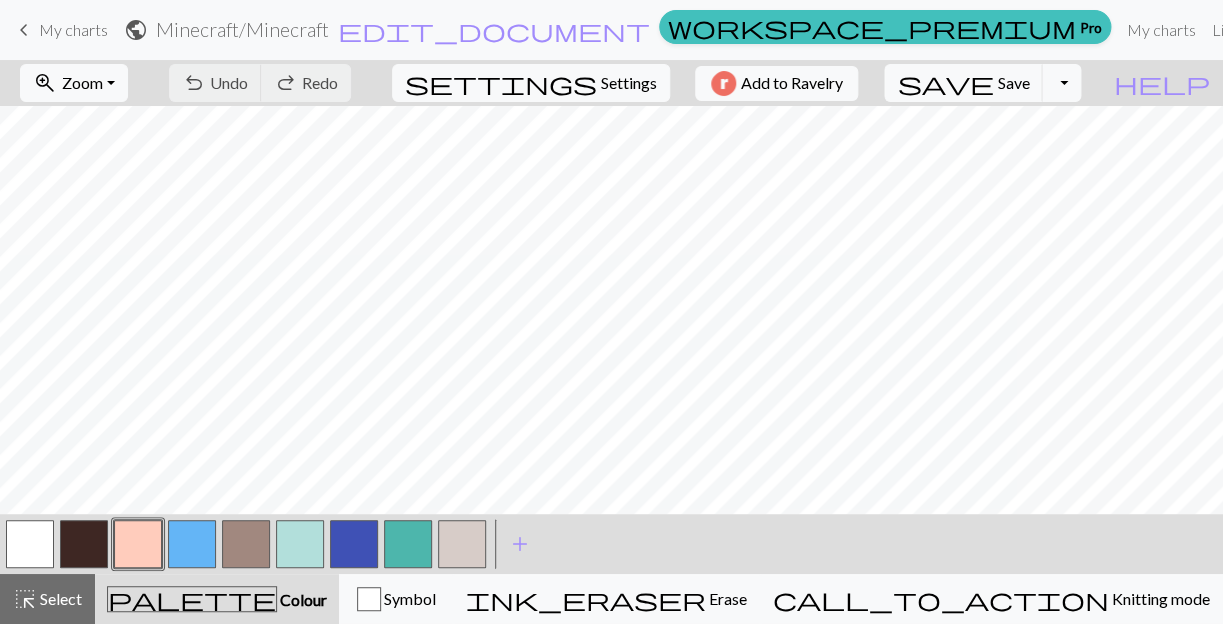 click on "keyboard_arrow_left" at bounding box center [24, 30] 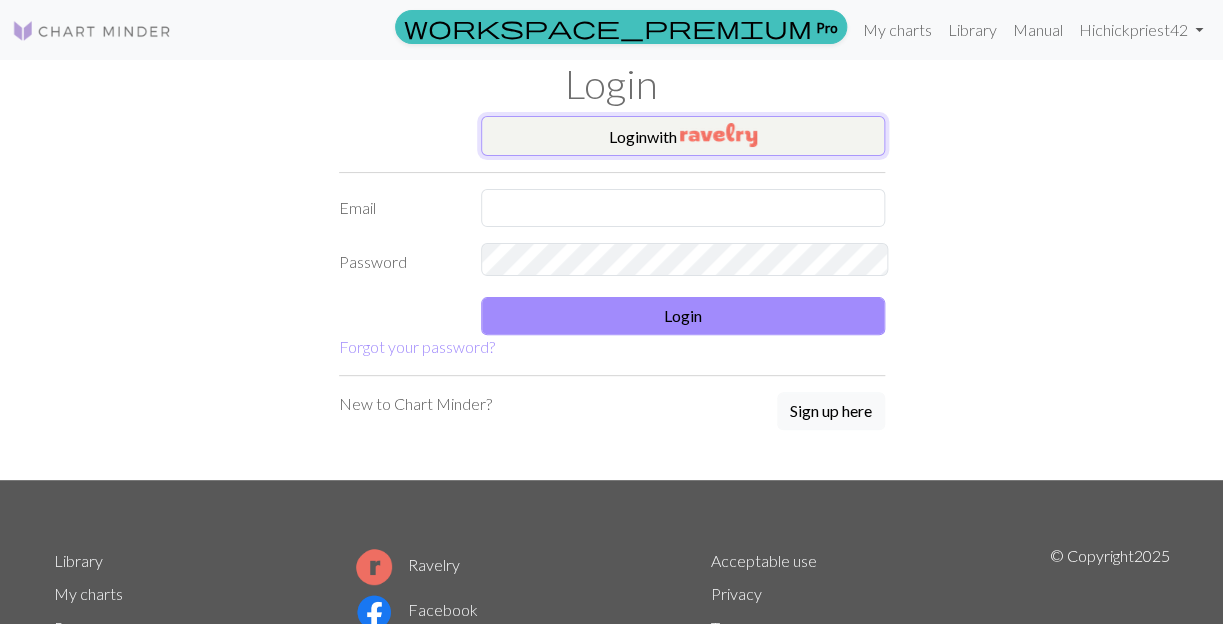 click at bounding box center (718, 135) 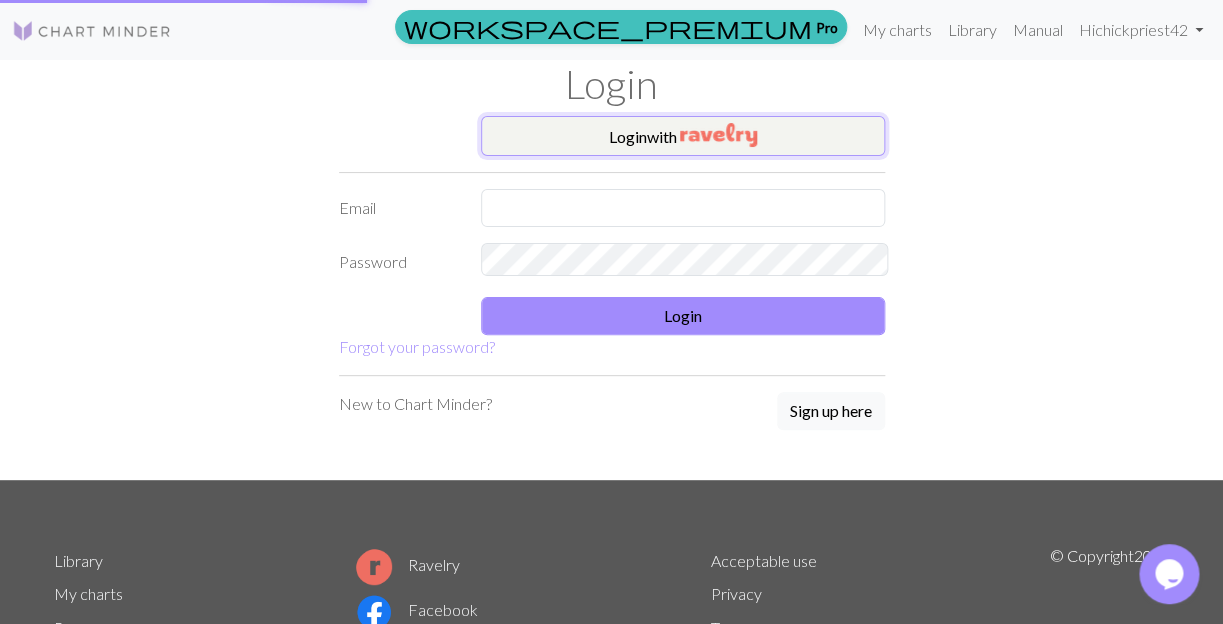 scroll, scrollTop: 0, scrollLeft: 0, axis: both 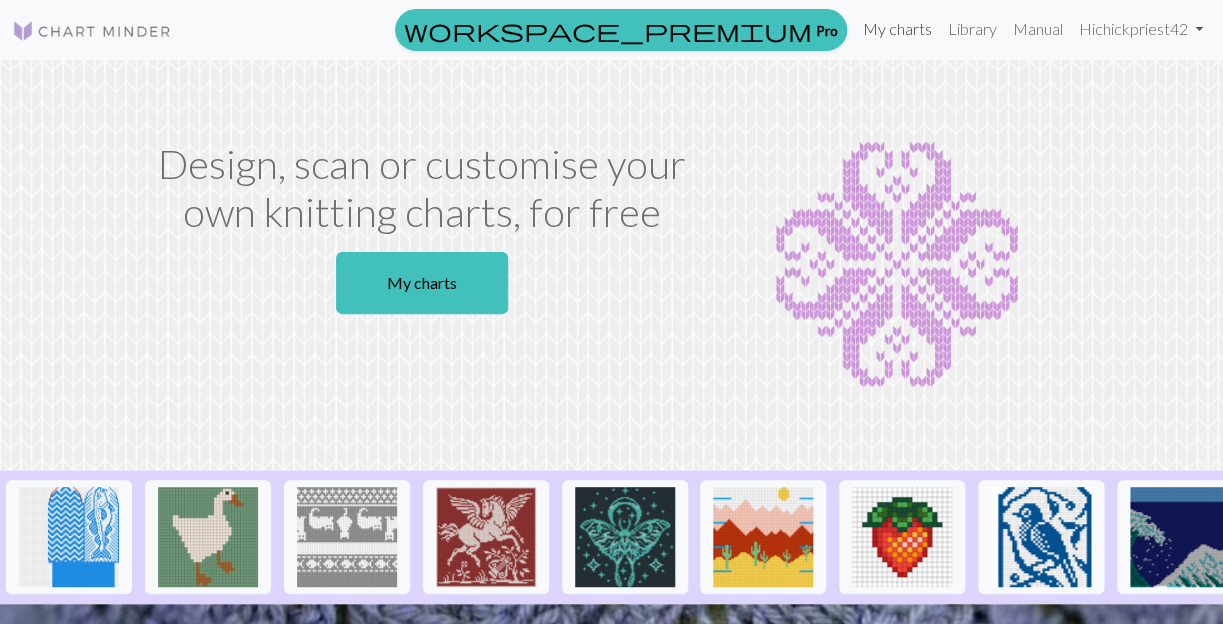 click on "My charts" at bounding box center (897, 29) 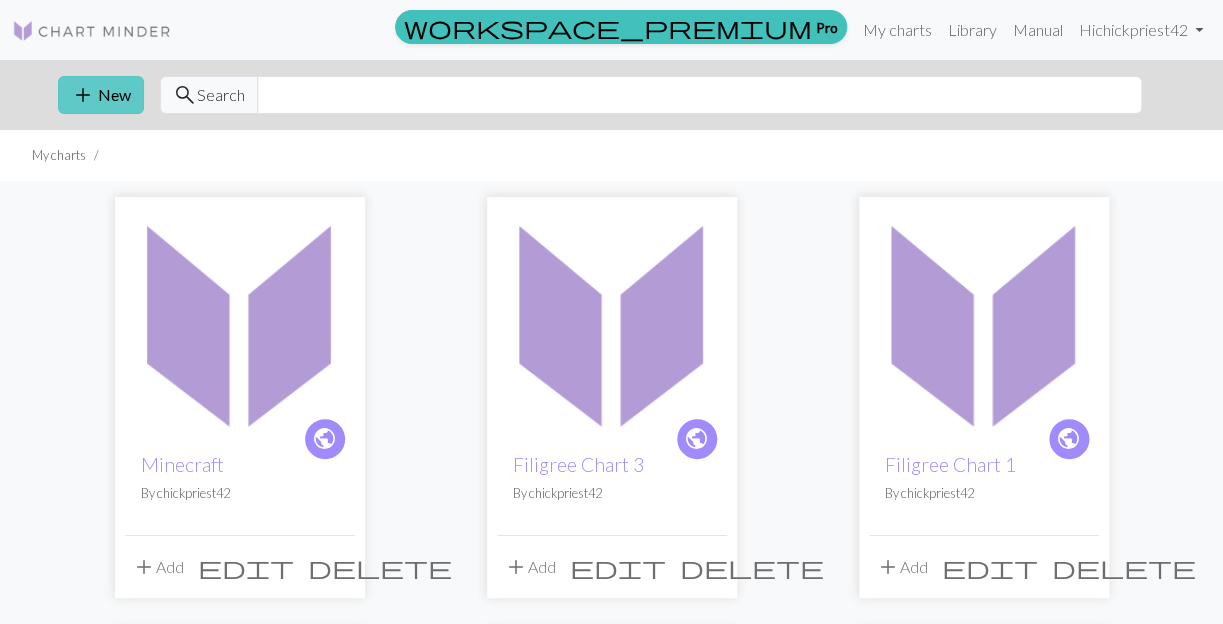 click on "add" at bounding box center (83, 95) 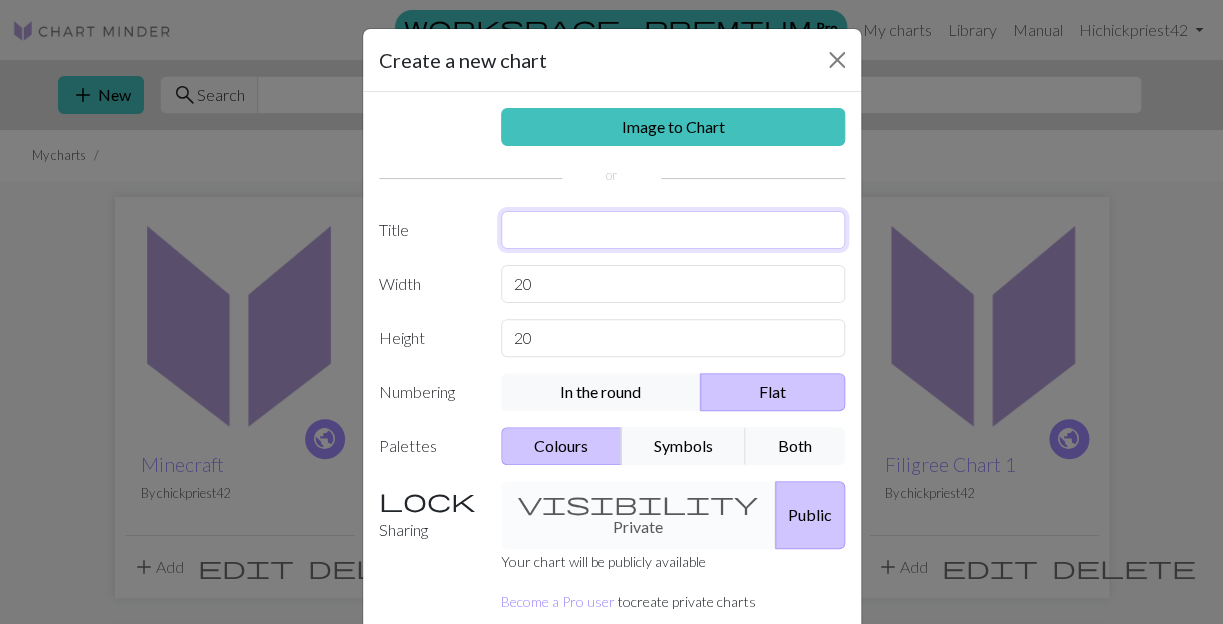 click at bounding box center (673, 230) 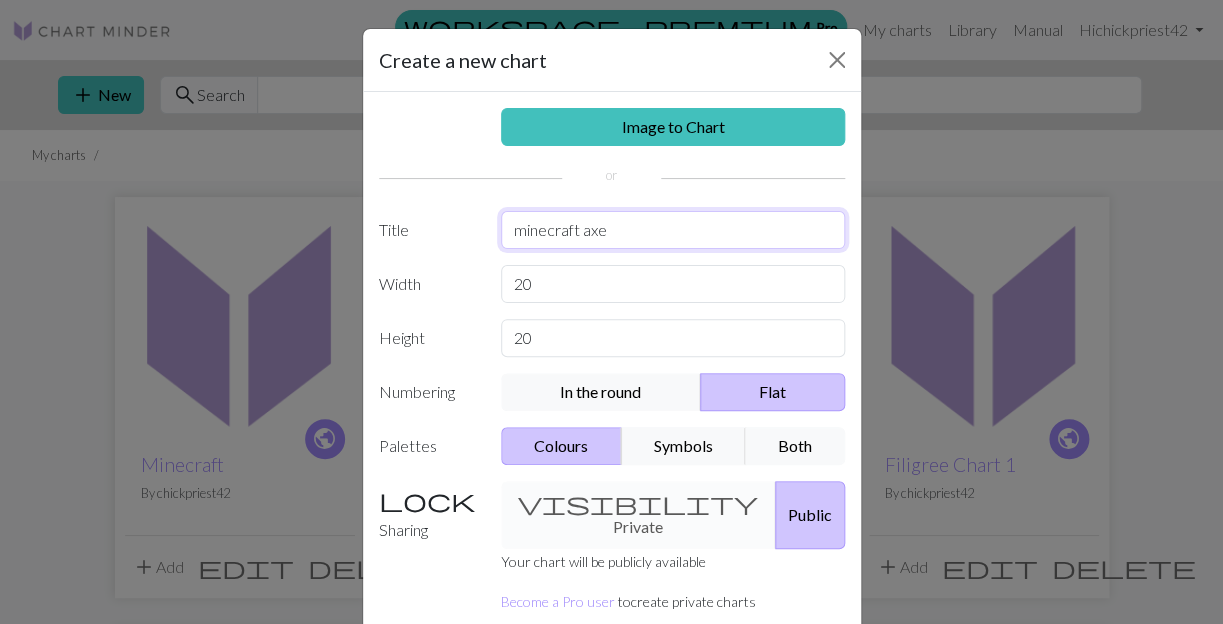 type on "minecraft axe" 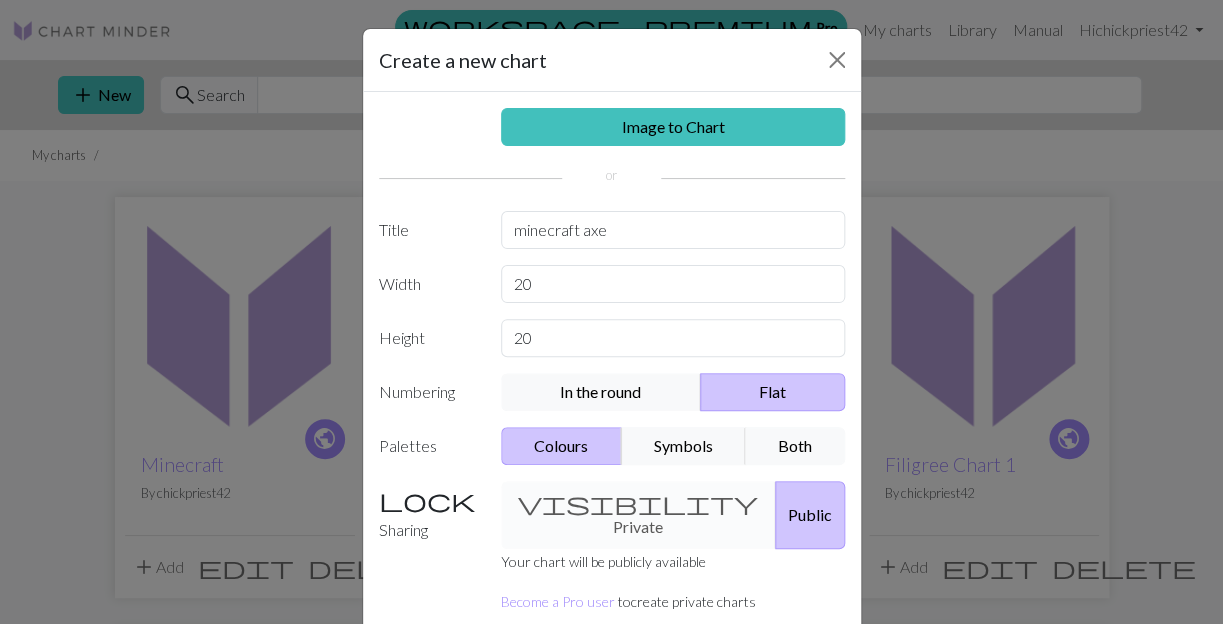 click on "Create" at bounding box center (727, 697) 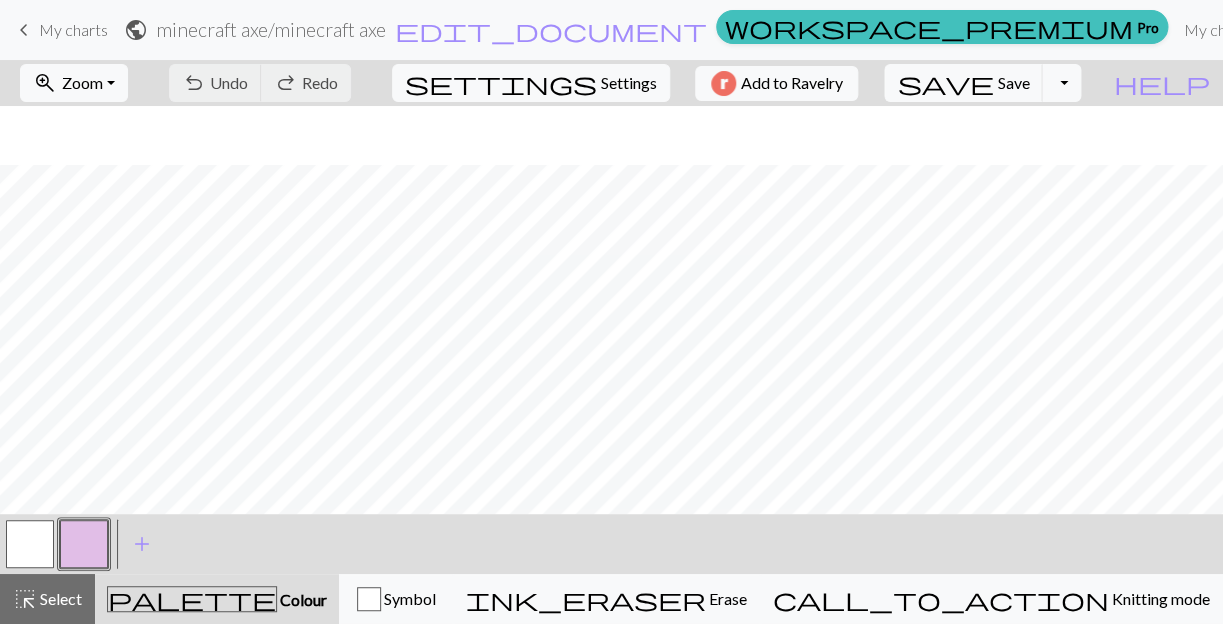 scroll, scrollTop: 80, scrollLeft: 0, axis: vertical 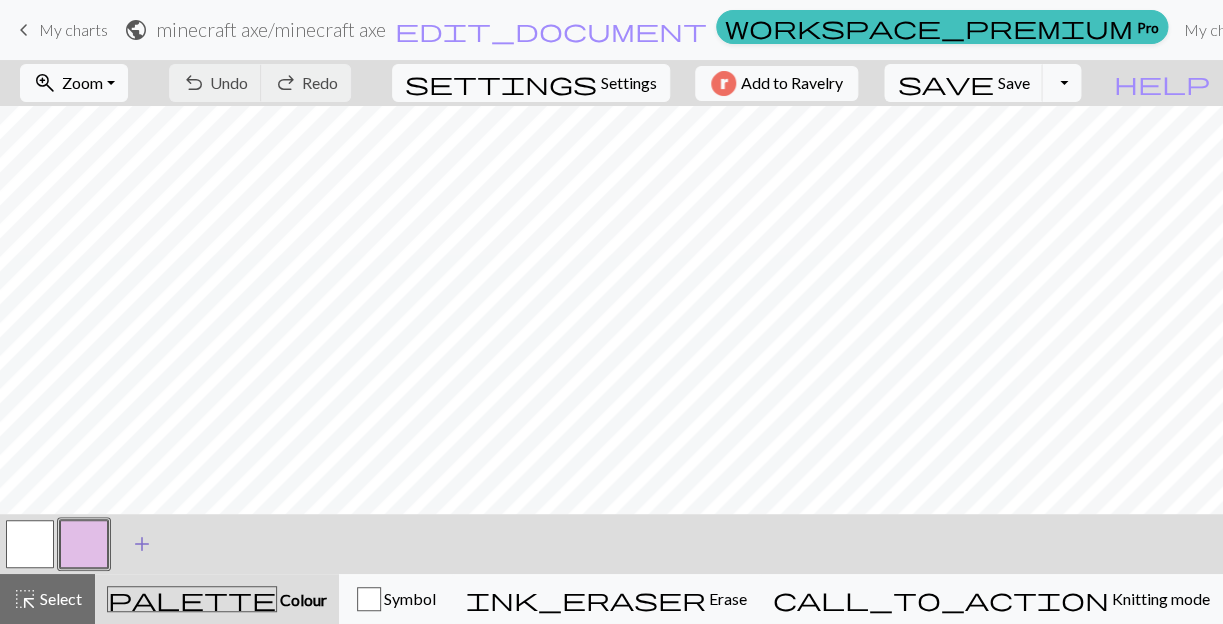 click on "add" at bounding box center [142, 544] 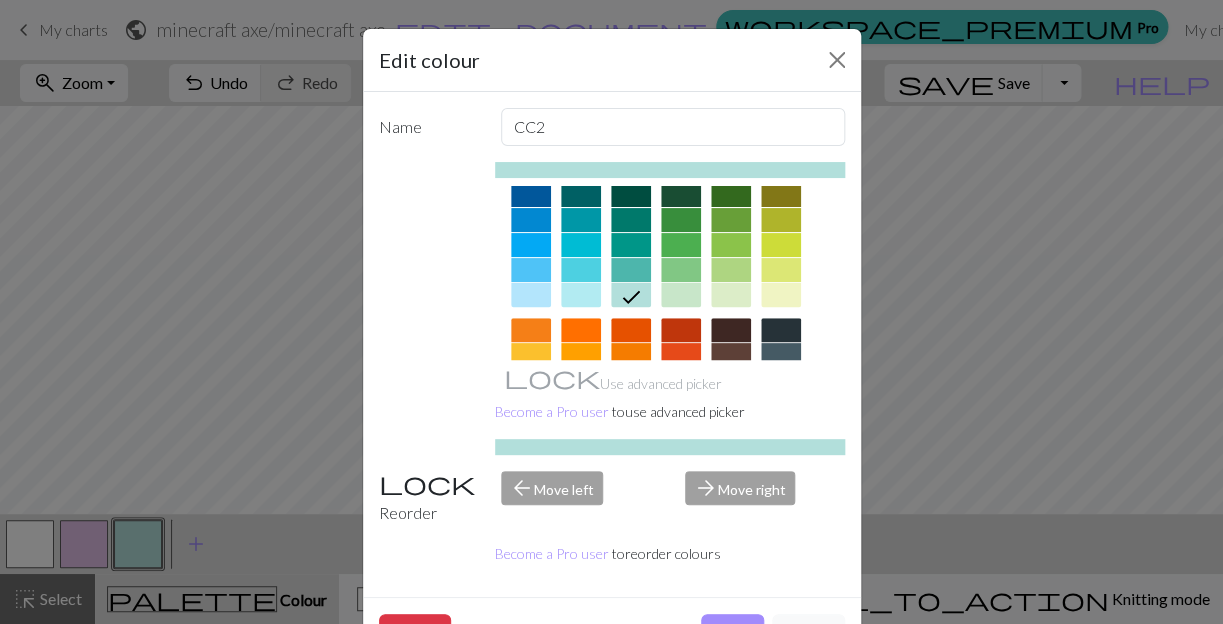 scroll, scrollTop: 297, scrollLeft: 0, axis: vertical 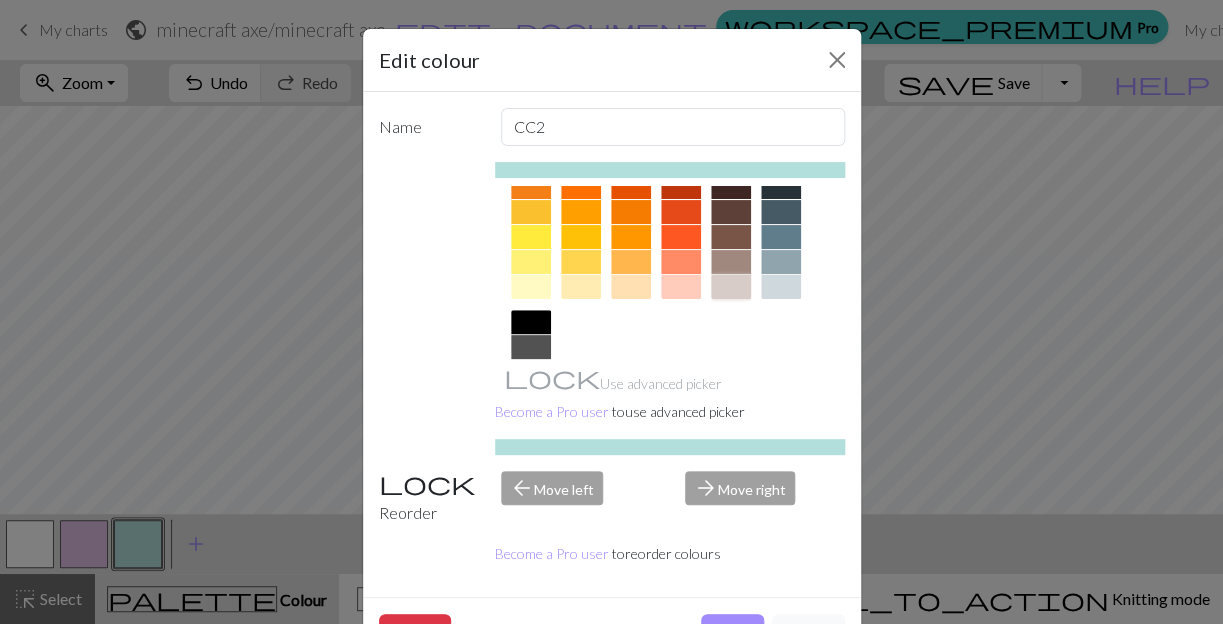 click at bounding box center [731, 287] 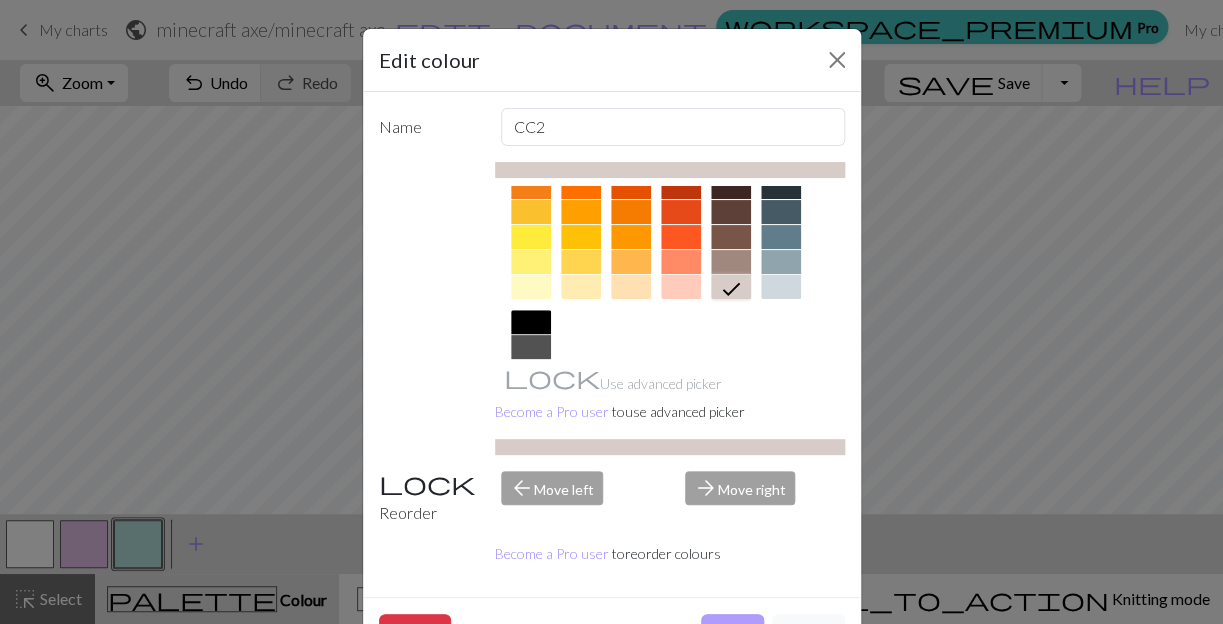 click on "Done" at bounding box center [732, 633] 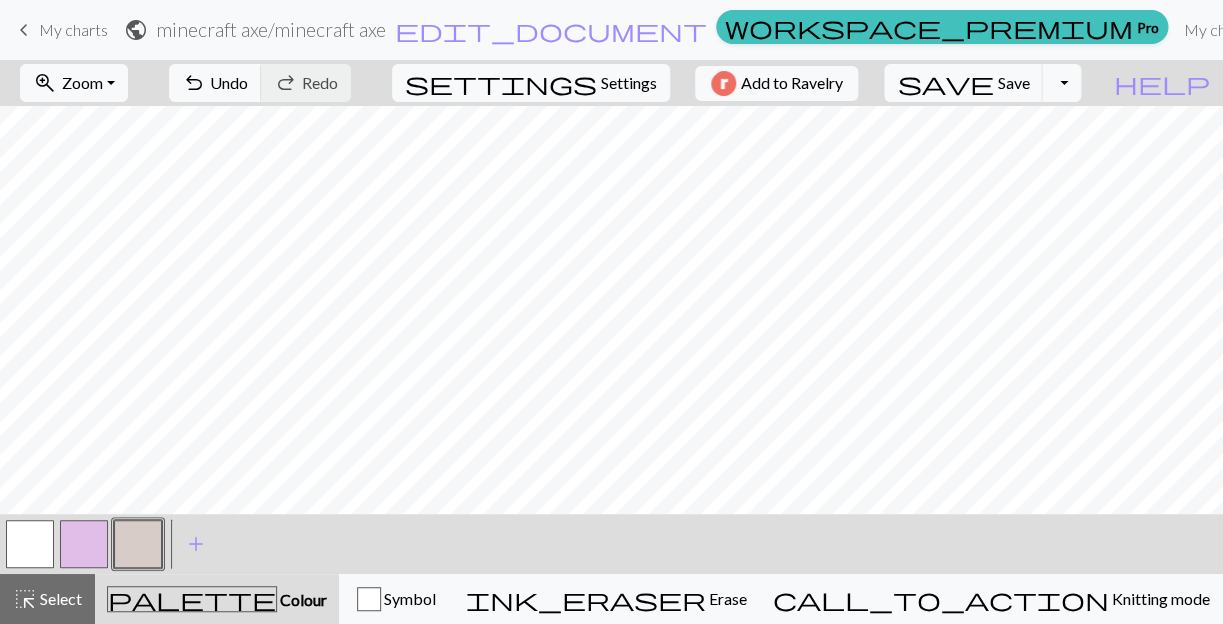 click at bounding box center [84, 544] 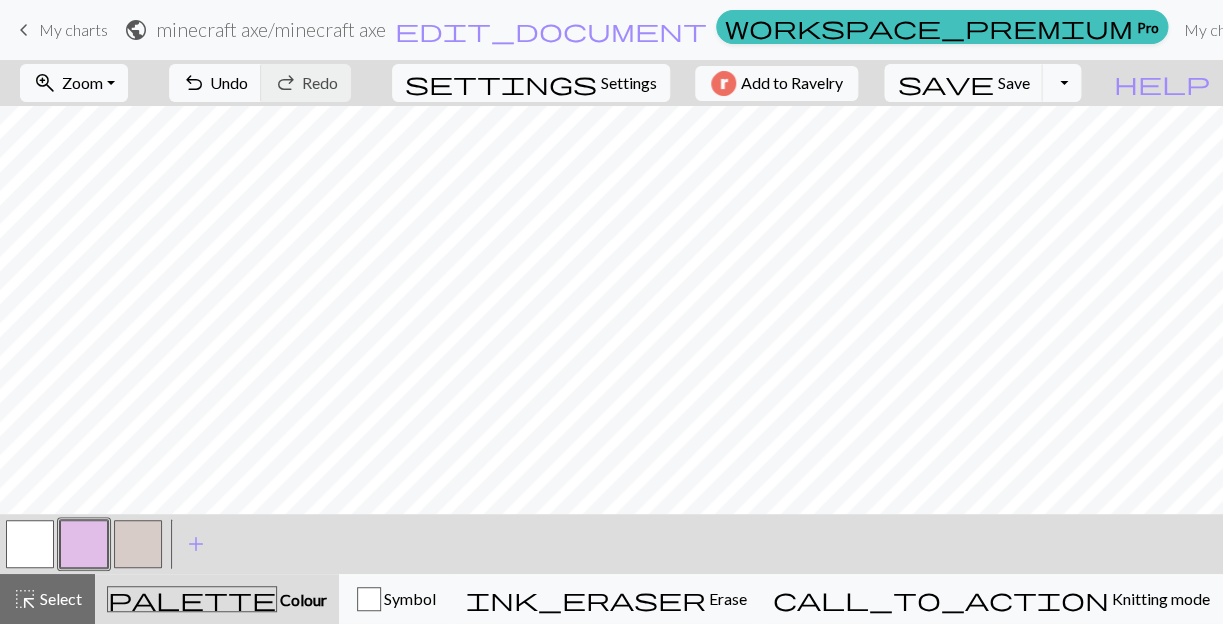 click at bounding box center [84, 544] 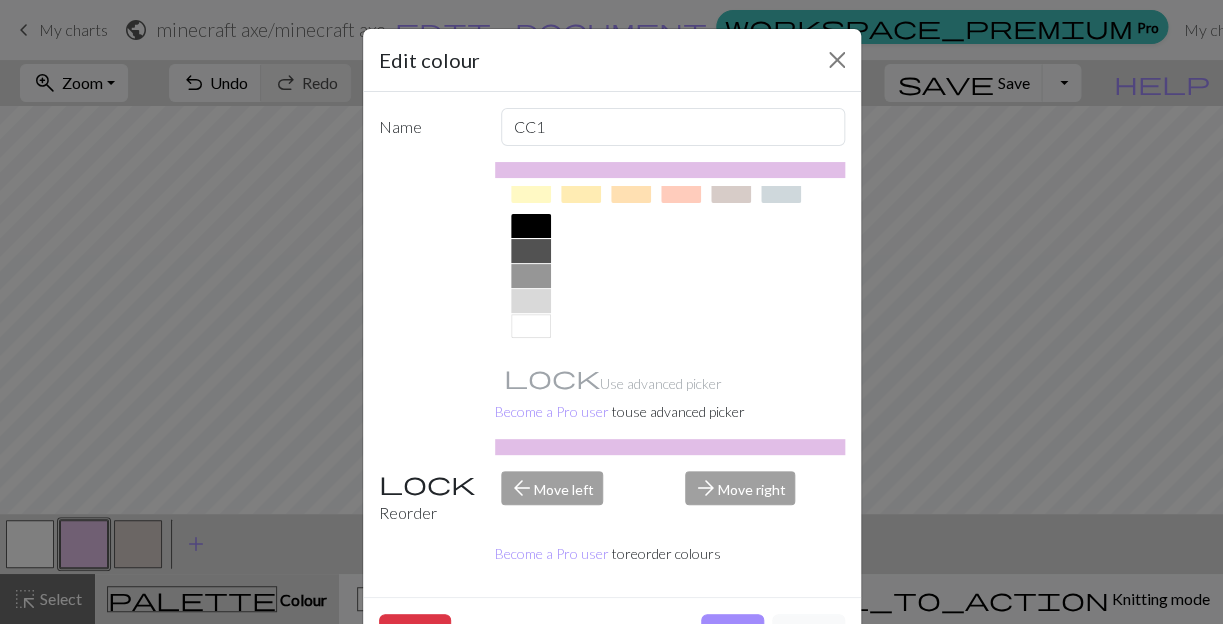 scroll, scrollTop: 294, scrollLeft: 0, axis: vertical 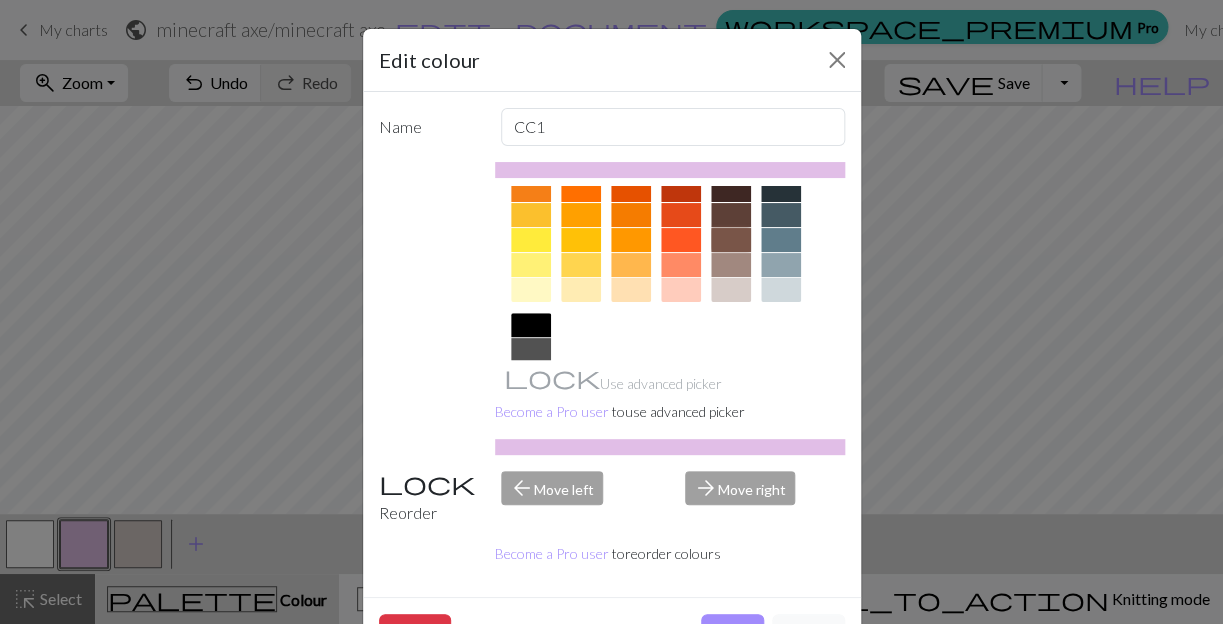 click at bounding box center (731, 240) 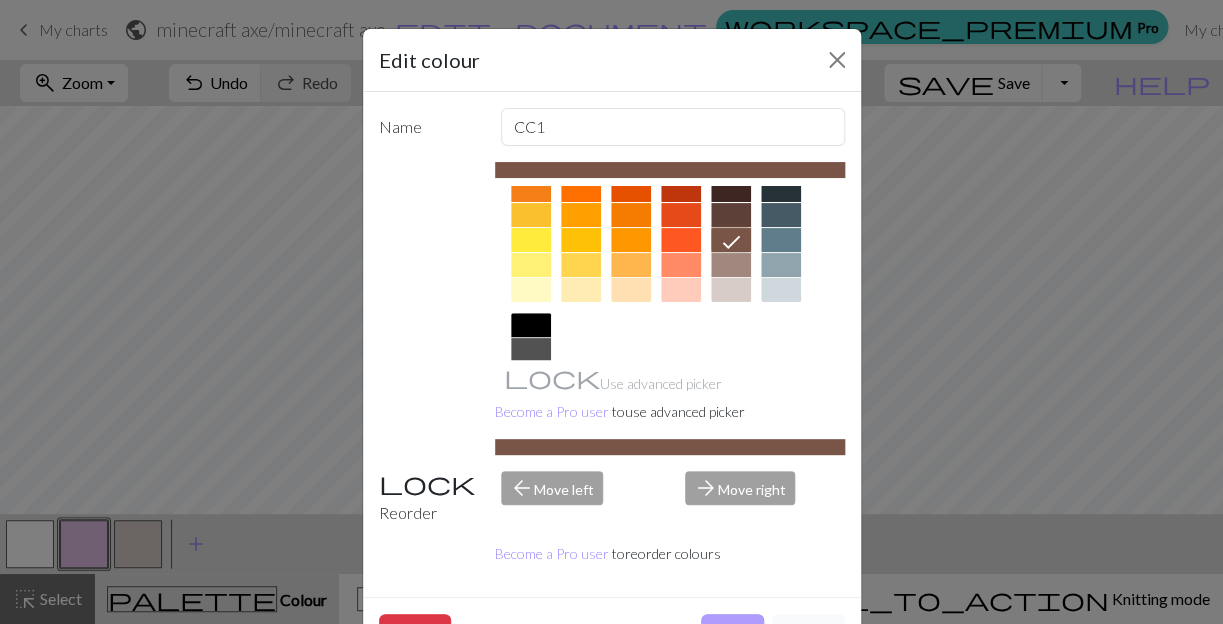 click on "Done" at bounding box center [732, 633] 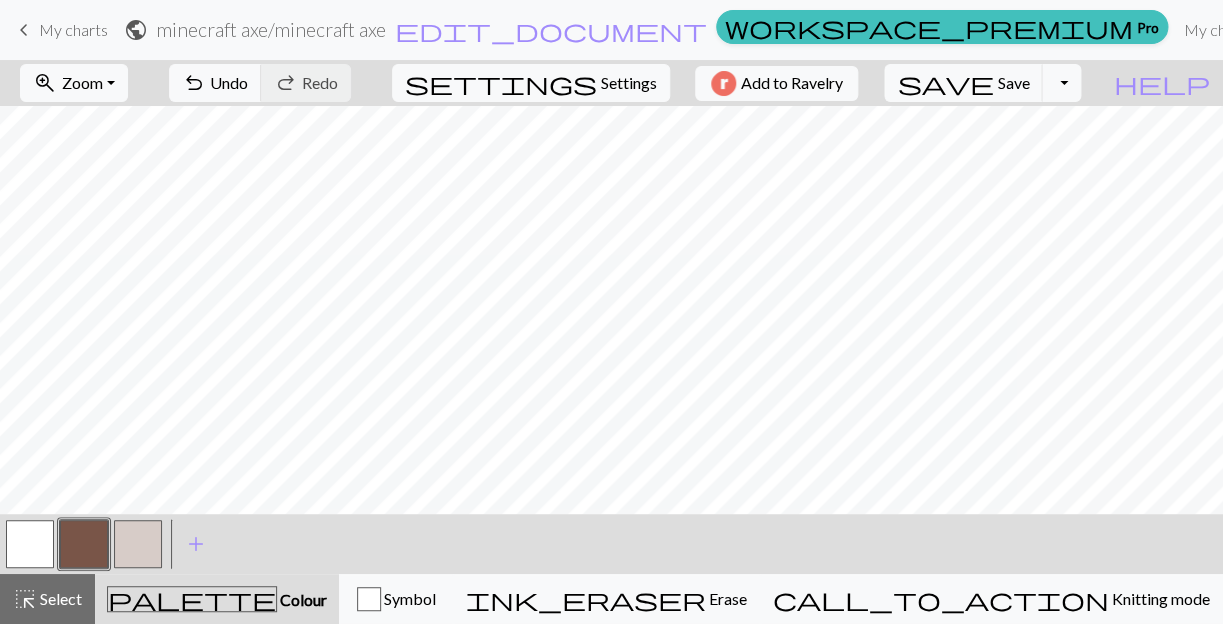 drag, startPoint x: 134, startPoint y: 545, endPoint x: 158, endPoint y: 536, distance: 25.632011 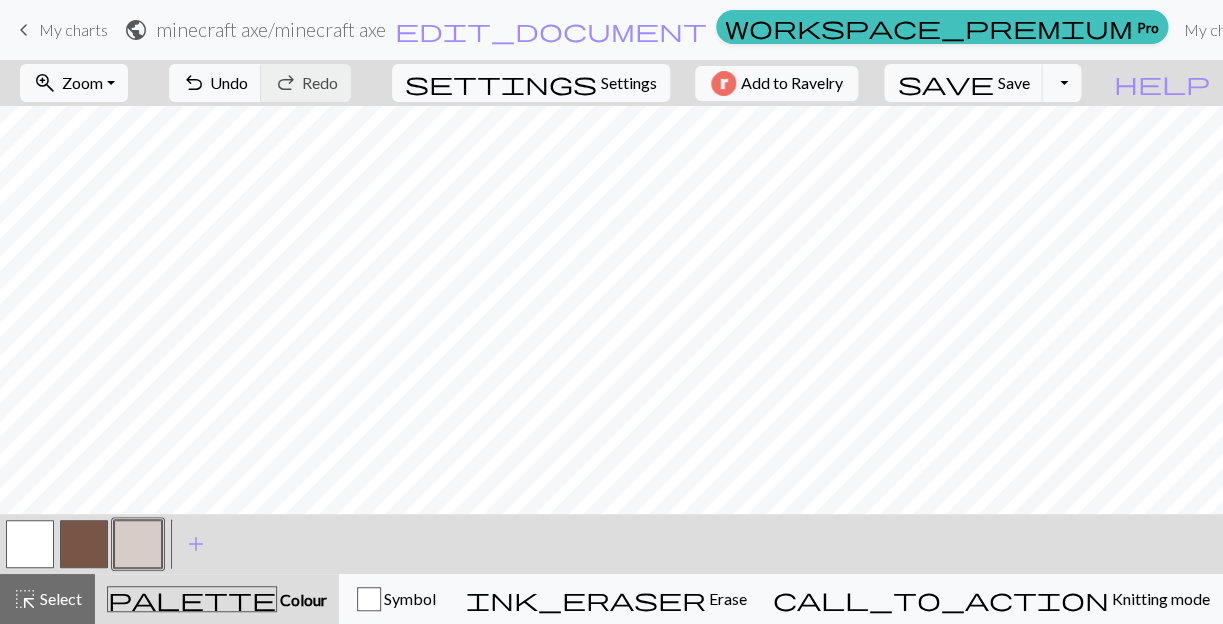click at bounding box center (30, 544) 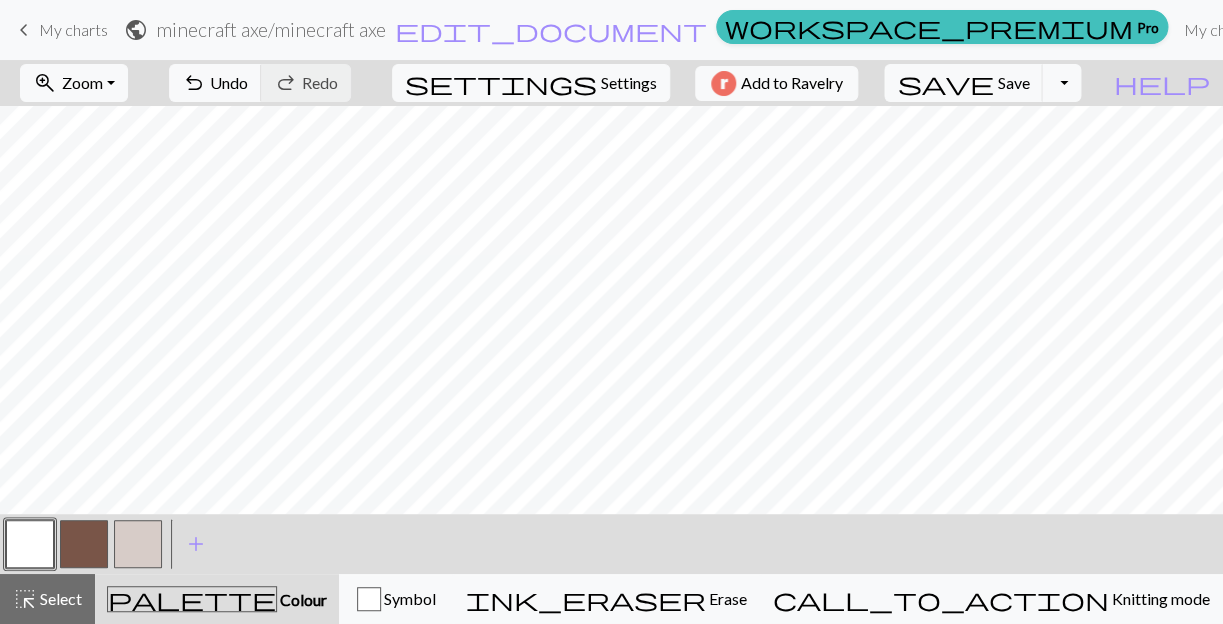 click at bounding box center [84, 544] 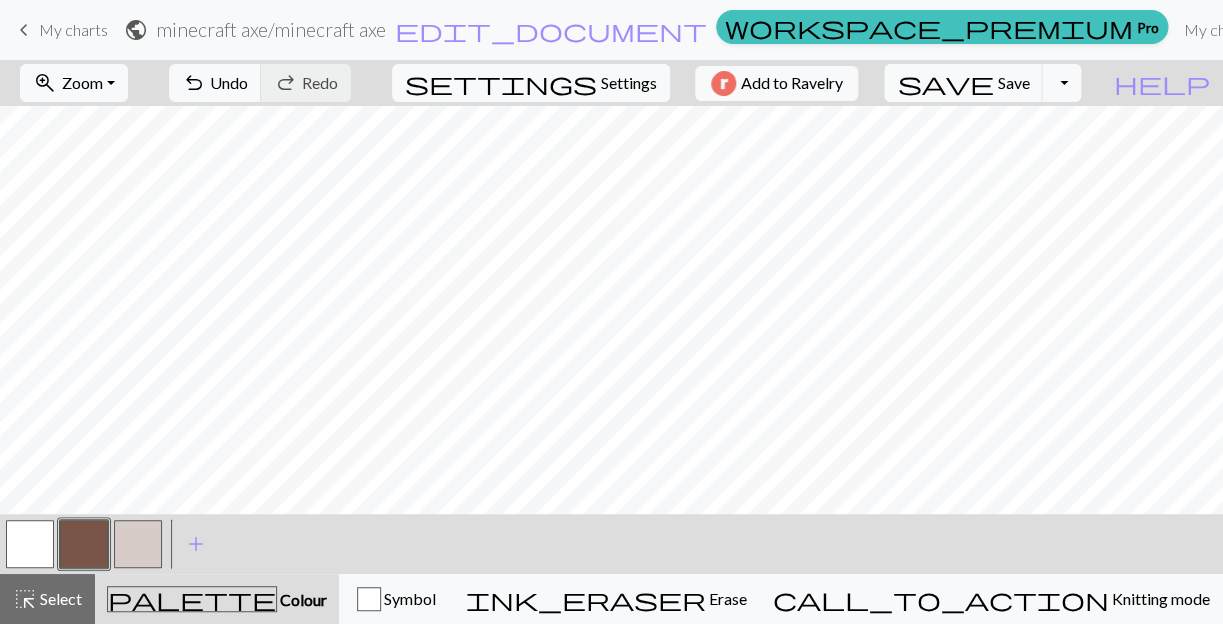 click at bounding box center [84, 544] 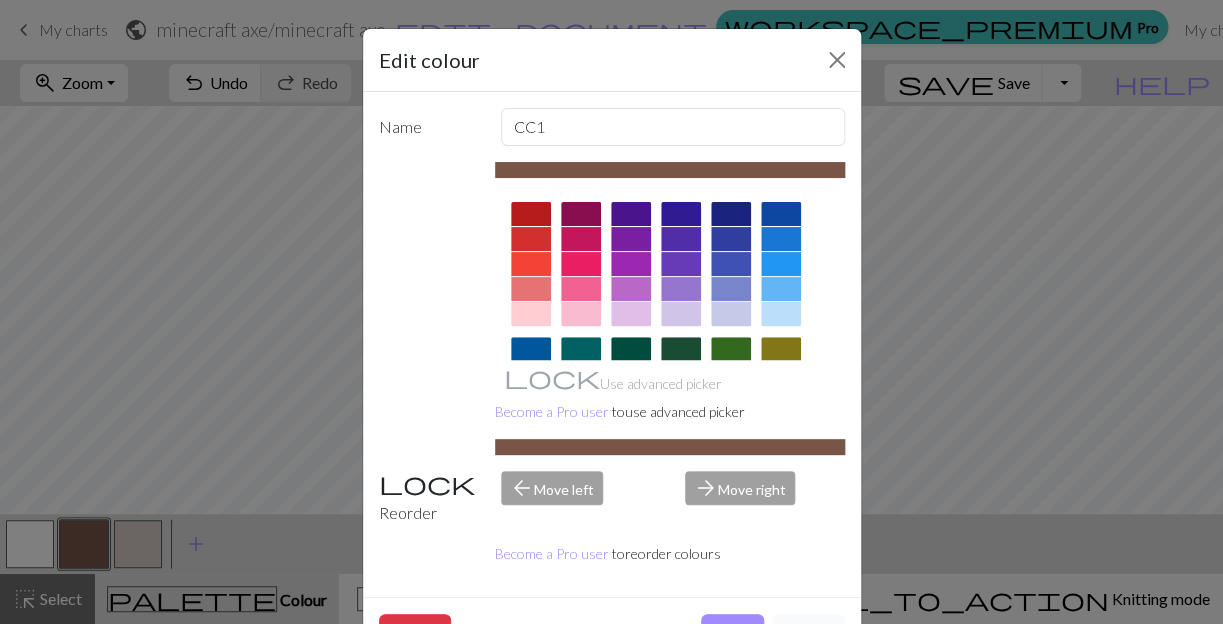 click on "Cancel" at bounding box center [808, 633] 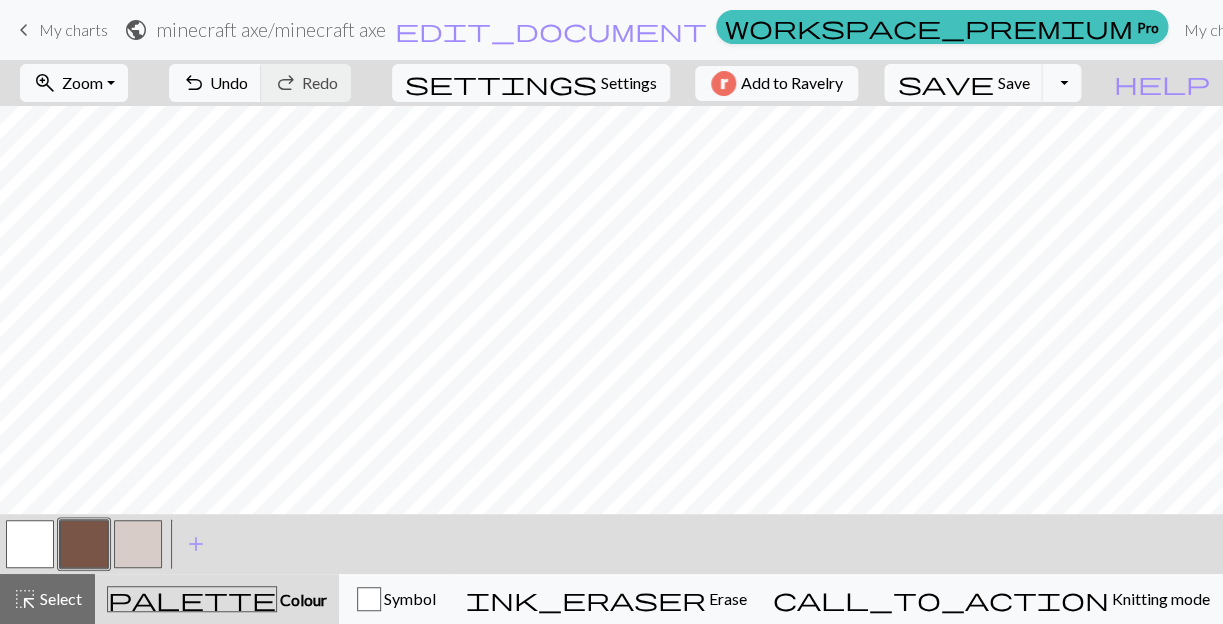 click at bounding box center (138, 544) 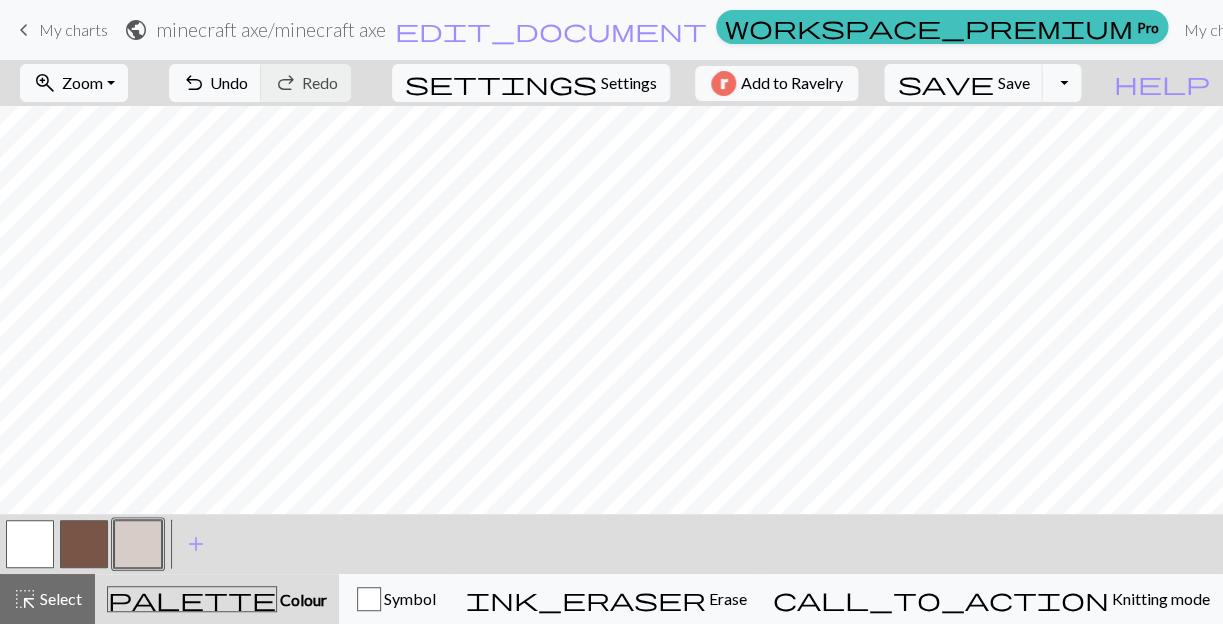 drag, startPoint x: 89, startPoint y: 534, endPoint x: 107, endPoint y: 524, distance: 20.59126 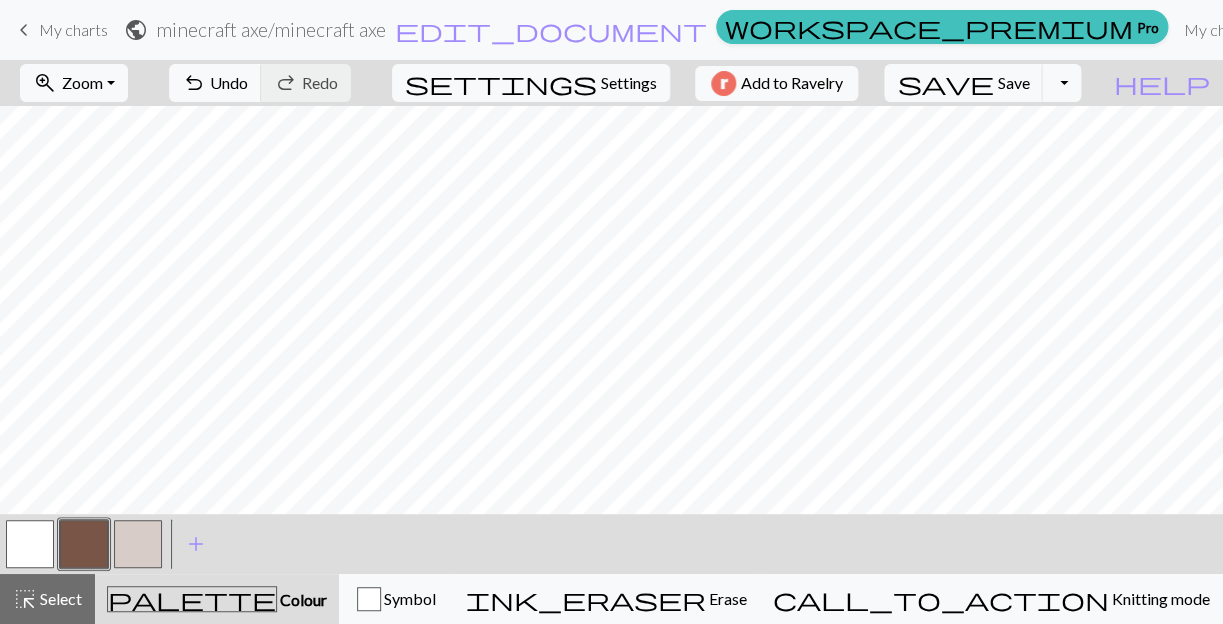 drag, startPoint x: 140, startPoint y: 538, endPoint x: 155, endPoint y: 527, distance: 18.601076 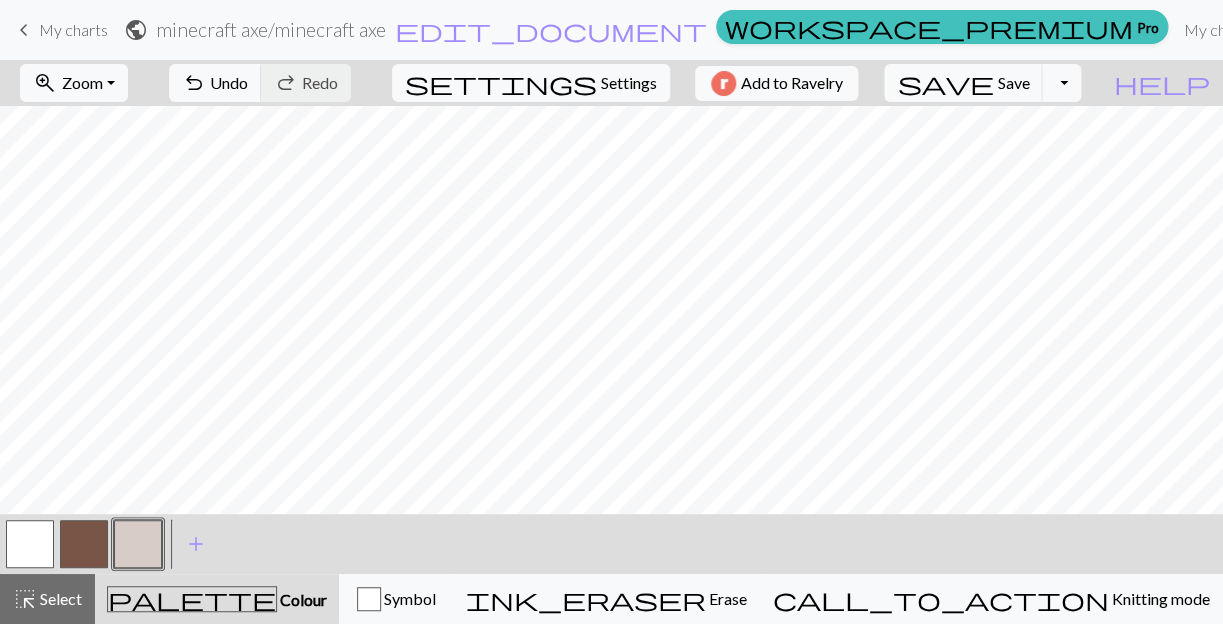 drag, startPoint x: 88, startPoint y: 555, endPoint x: 128, endPoint y: 521, distance: 52.49762 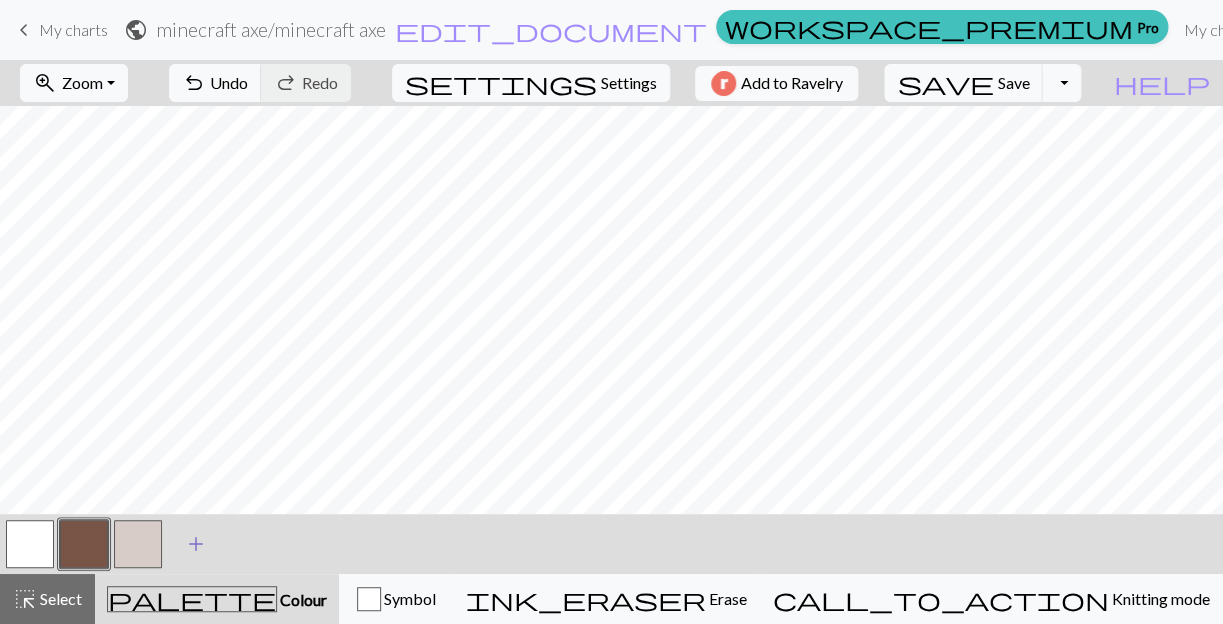 click on "add" at bounding box center [196, 544] 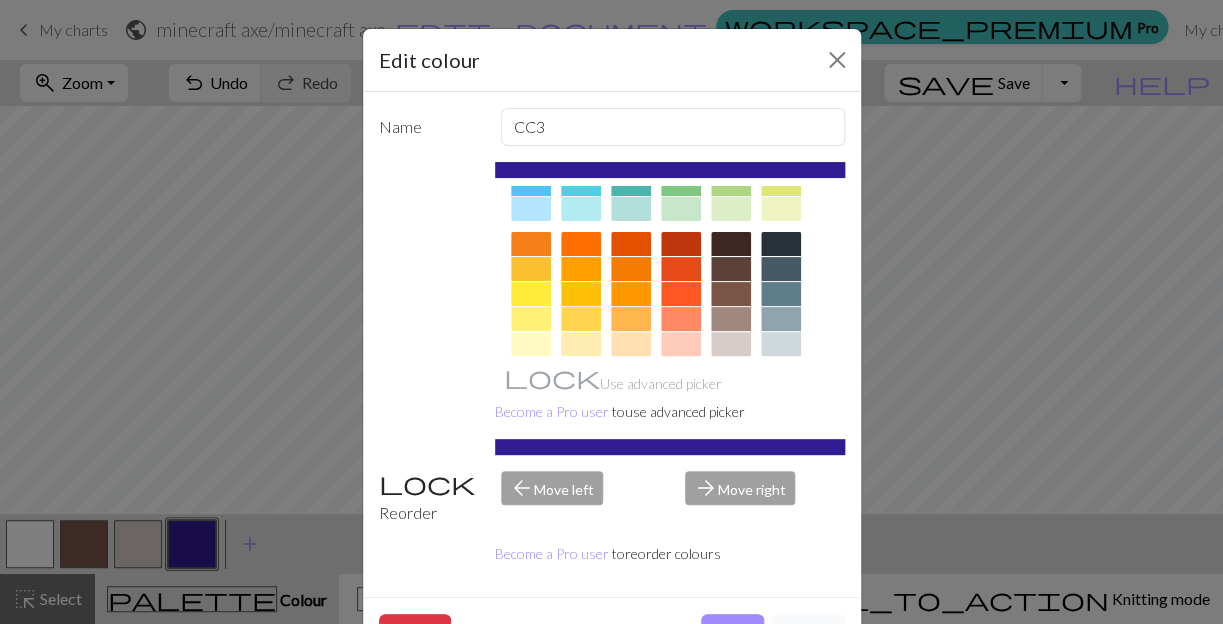 scroll, scrollTop: 198, scrollLeft: 0, axis: vertical 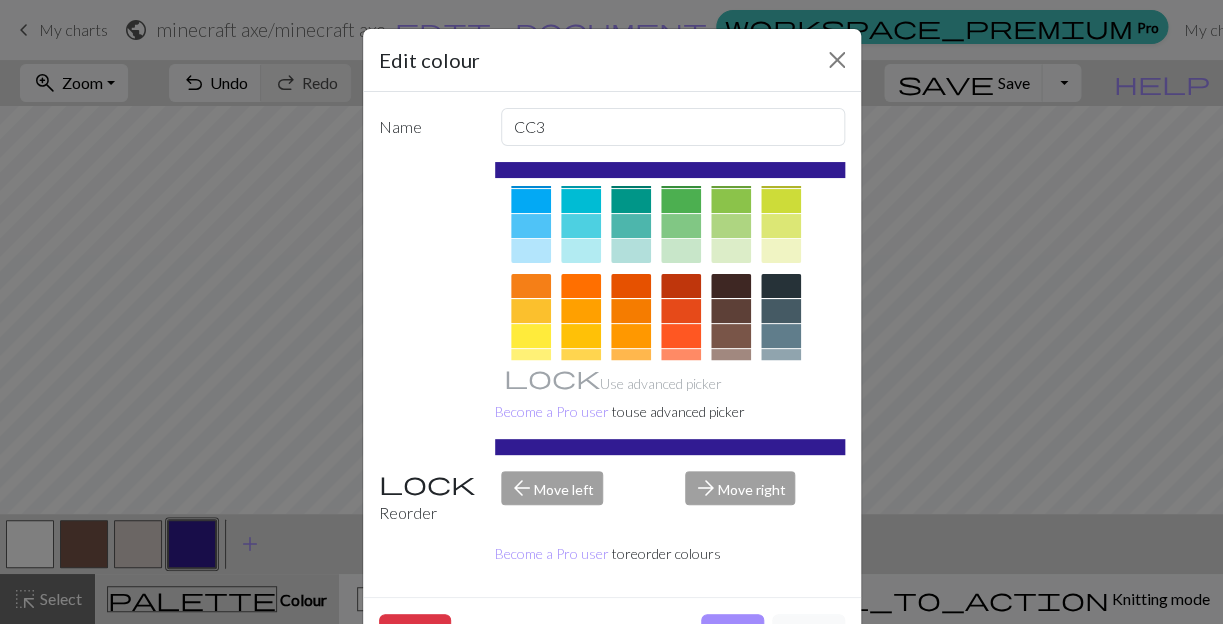 click at bounding box center (631, 251) 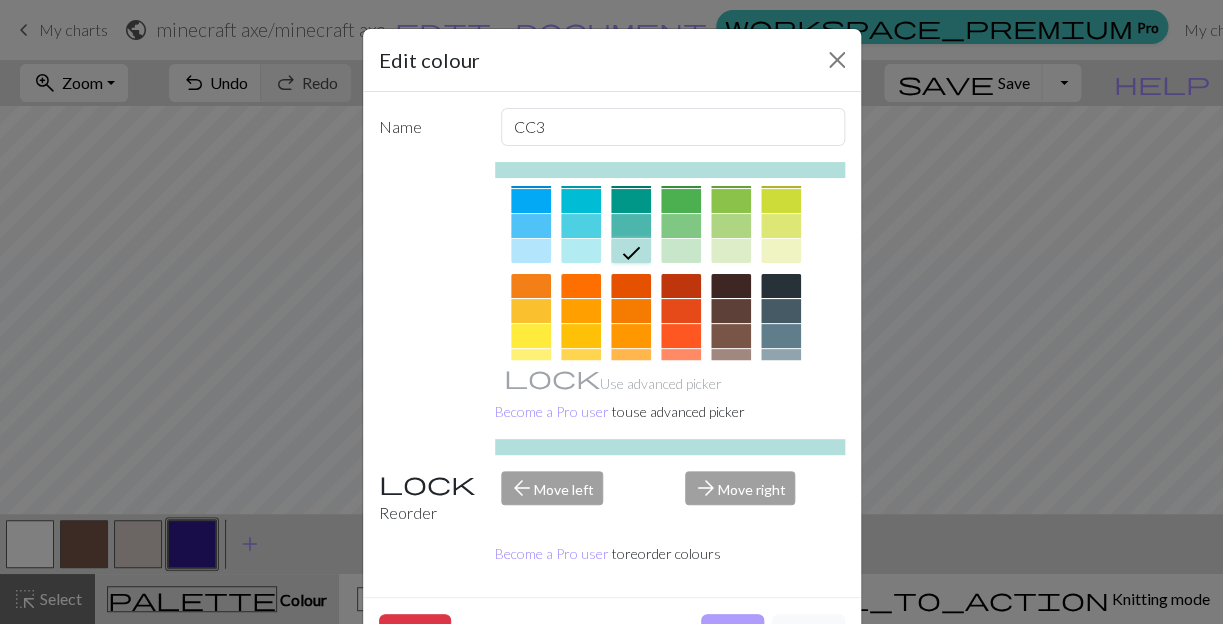 click on "Done" at bounding box center [732, 633] 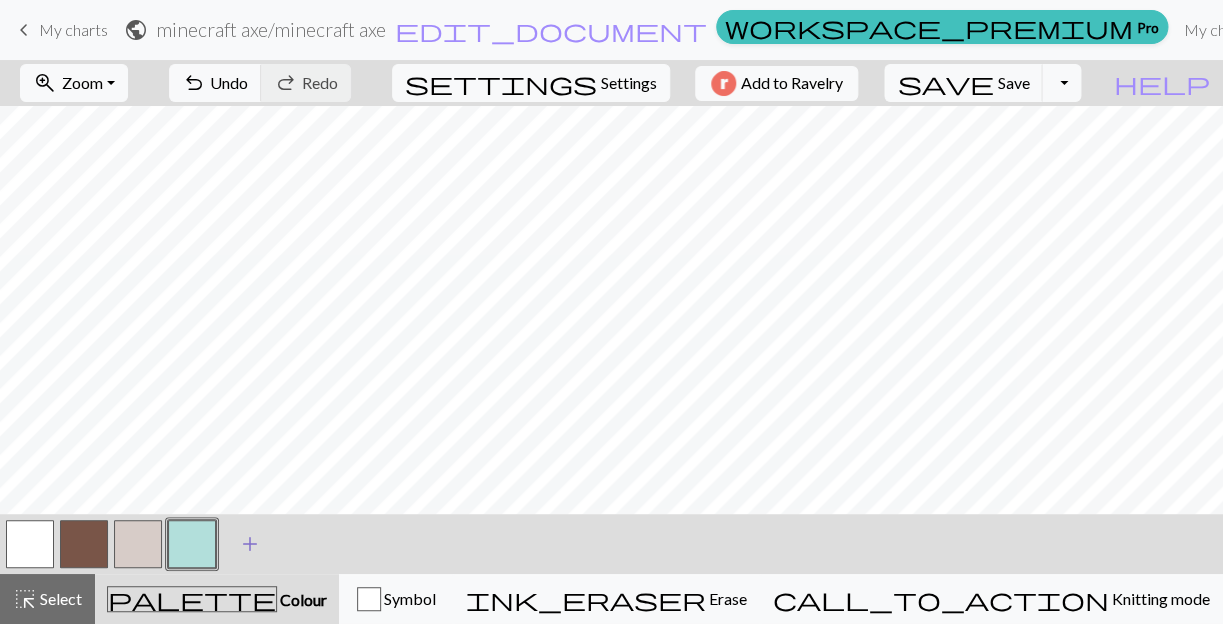 click on "add" at bounding box center (250, 544) 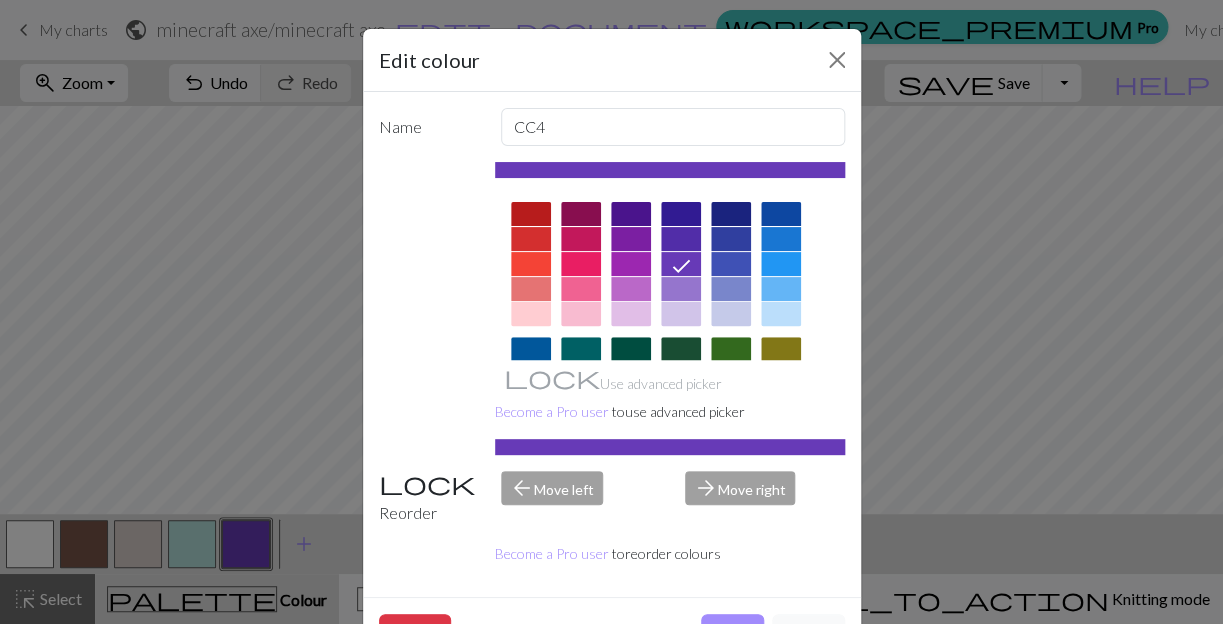 scroll, scrollTop: 99, scrollLeft: 0, axis: vertical 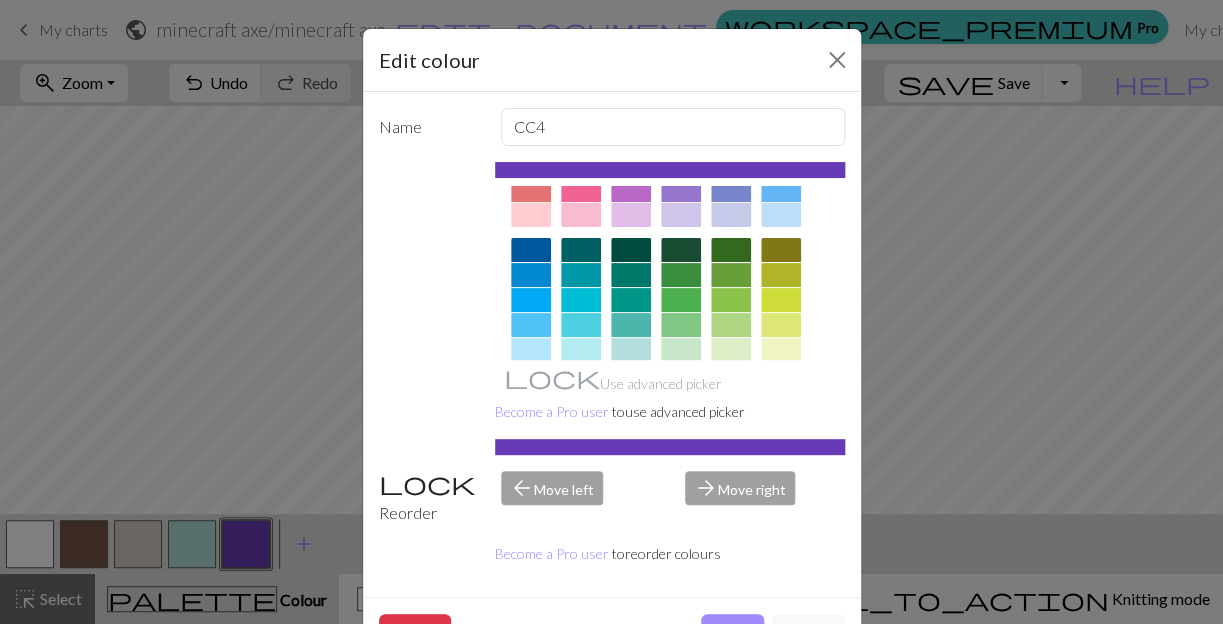 click at bounding box center [631, 325] 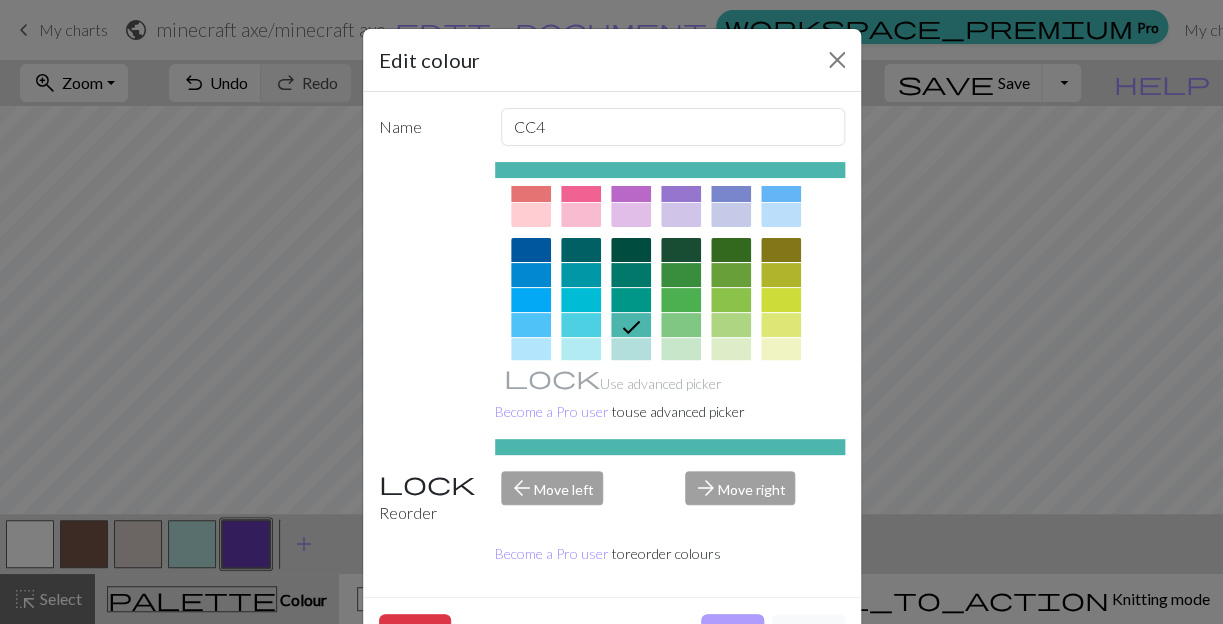 click on "Done" at bounding box center [732, 633] 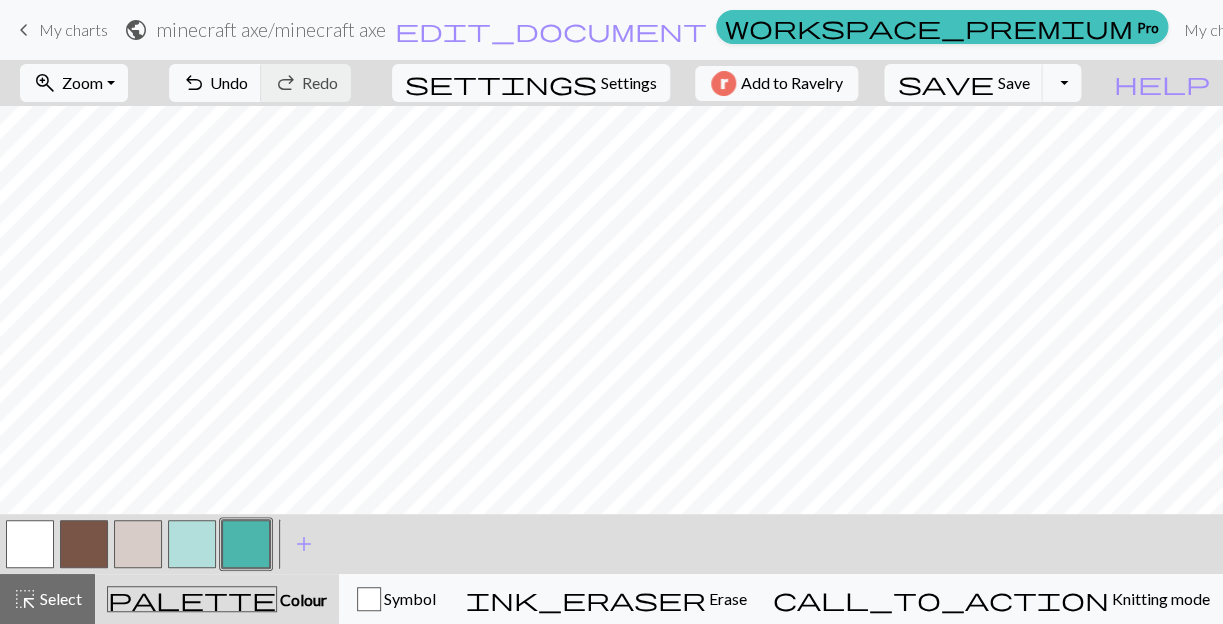 drag, startPoint x: 192, startPoint y: 560, endPoint x: 197, endPoint y: 533, distance: 27.45906 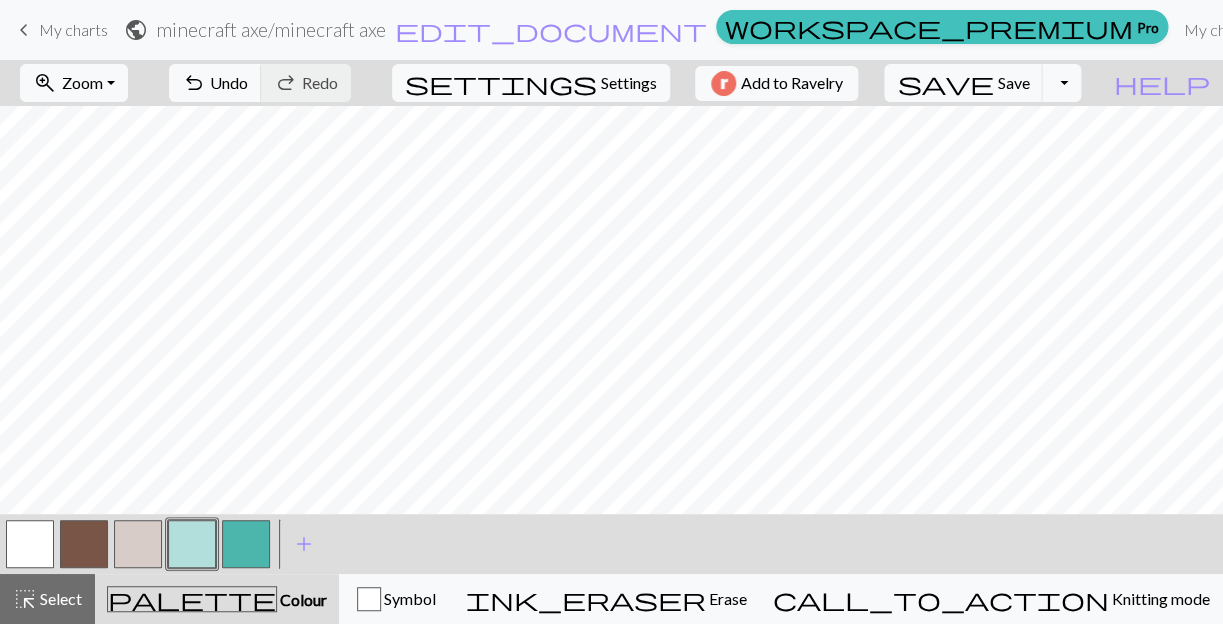 drag, startPoint x: 245, startPoint y: 543, endPoint x: 296, endPoint y: 516, distance: 57.706154 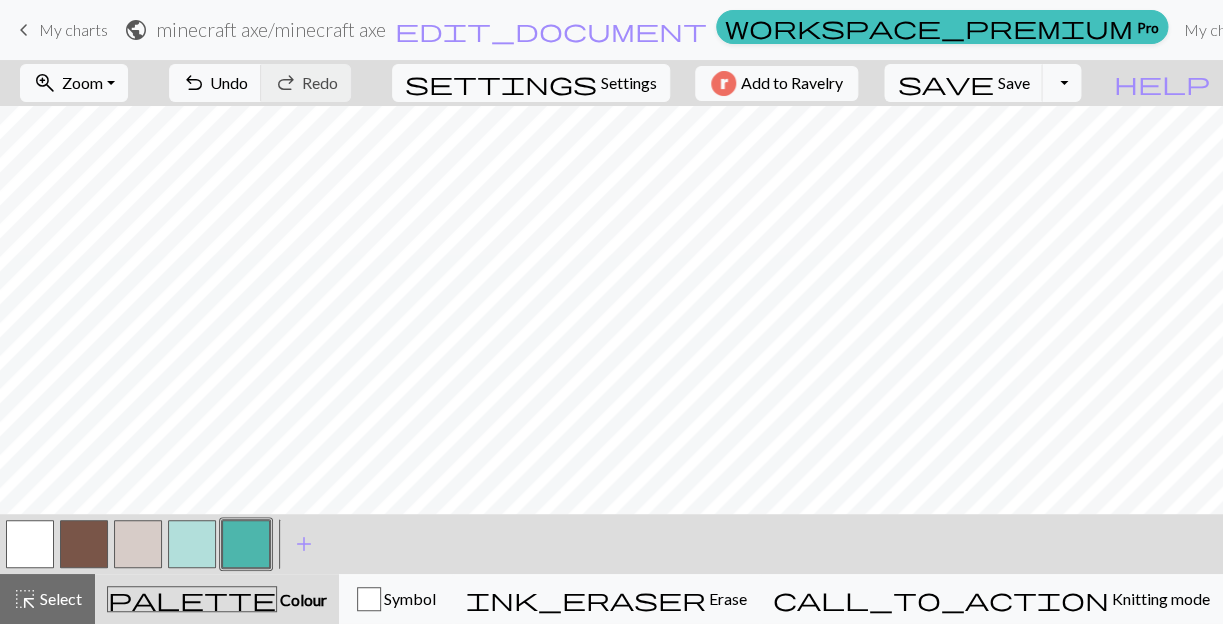 drag, startPoint x: 188, startPoint y: 544, endPoint x: 239, endPoint y: 530, distance: 52.886673 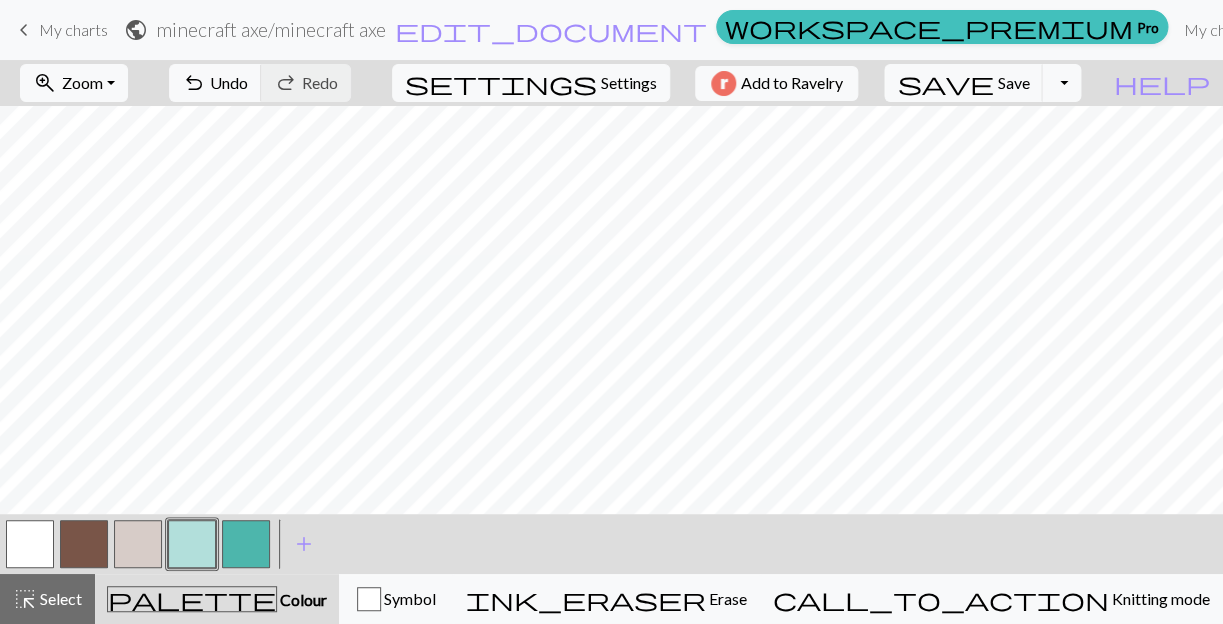 drag, startPoint x: 250, startPoint y: 545, endPoint x: 293, endPoint y: 518, distance: 50.77401 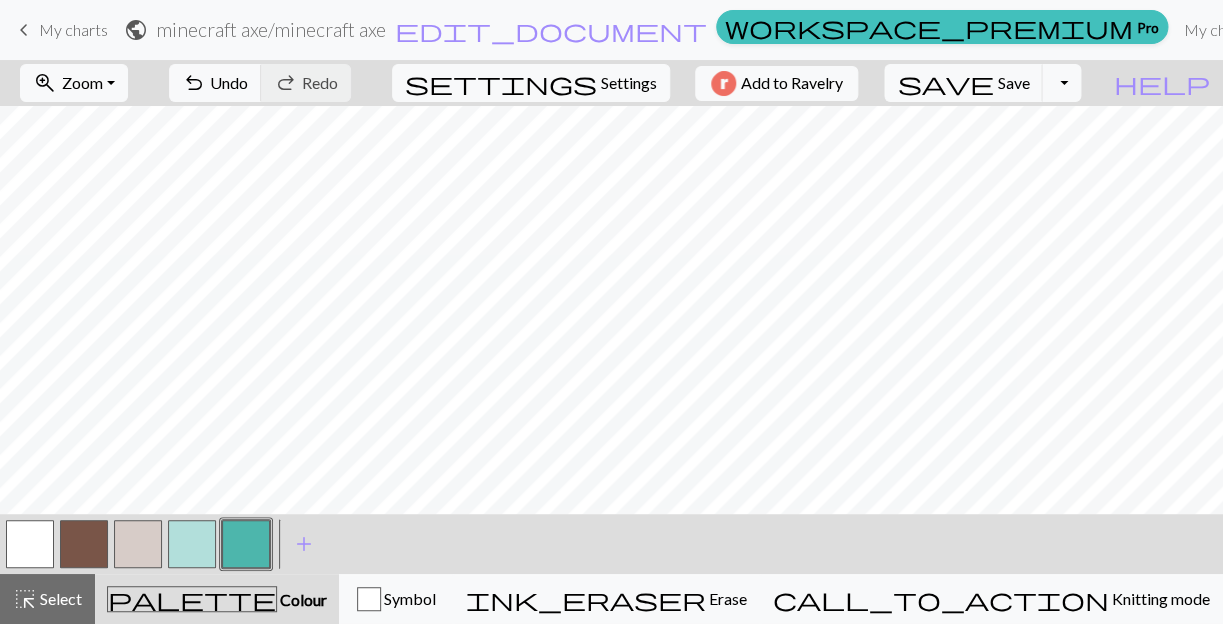 click at bounding box center [30, 544] 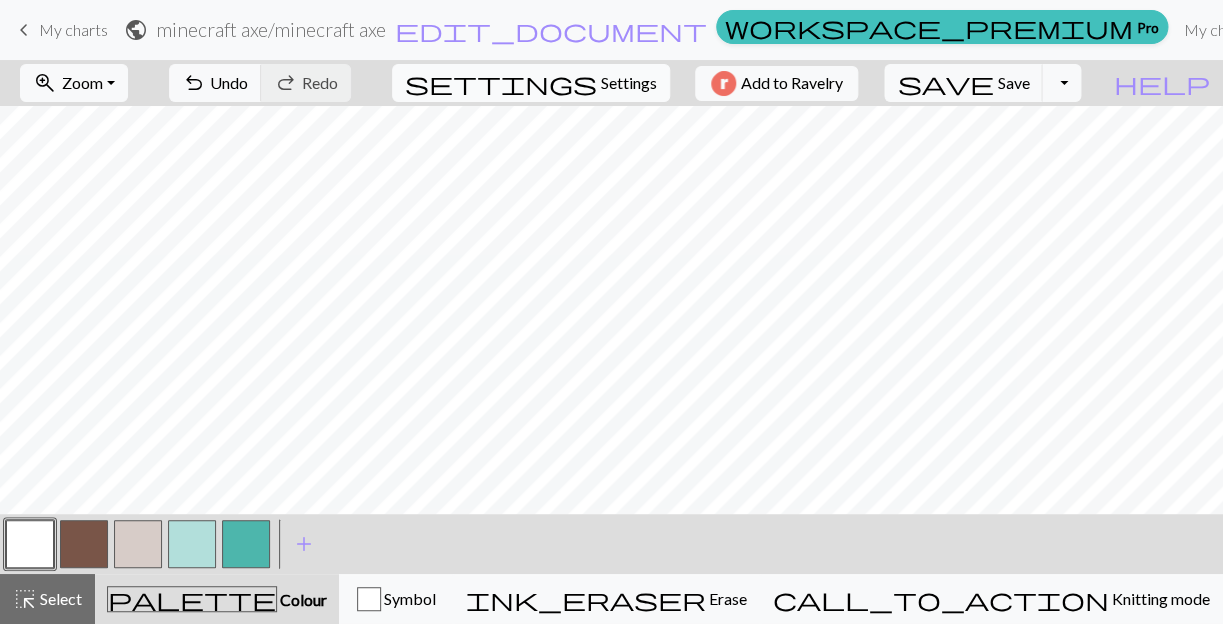 click on "Settings" at bounding box center (629, 83) 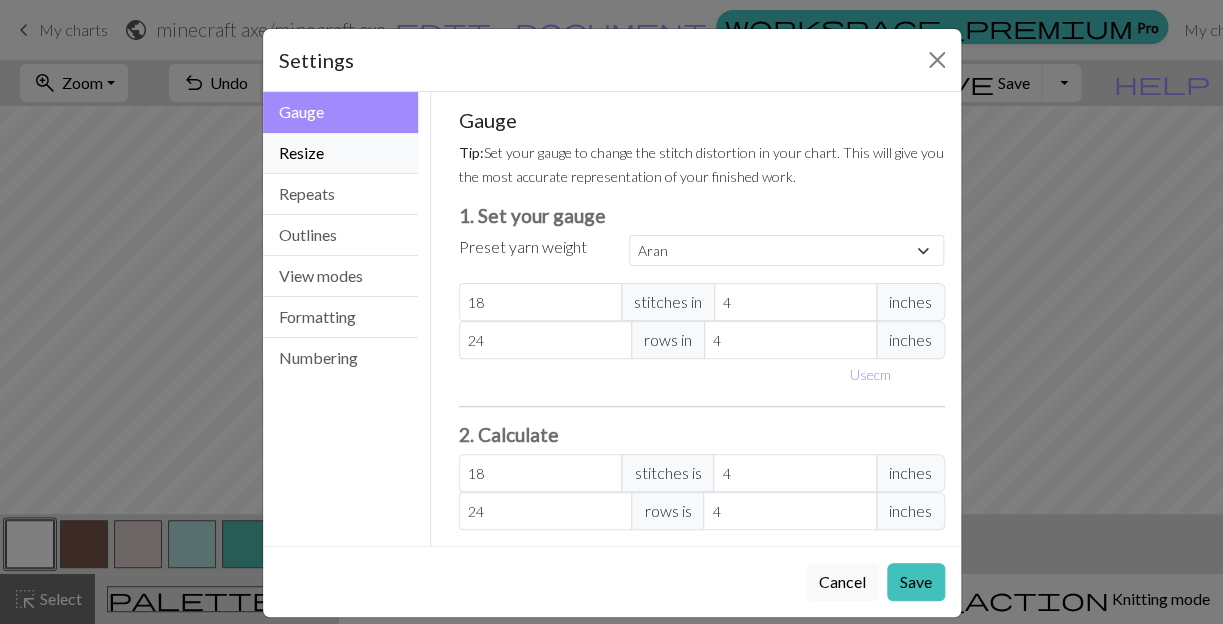 click on "Resize" at bounding box center (341, 153) 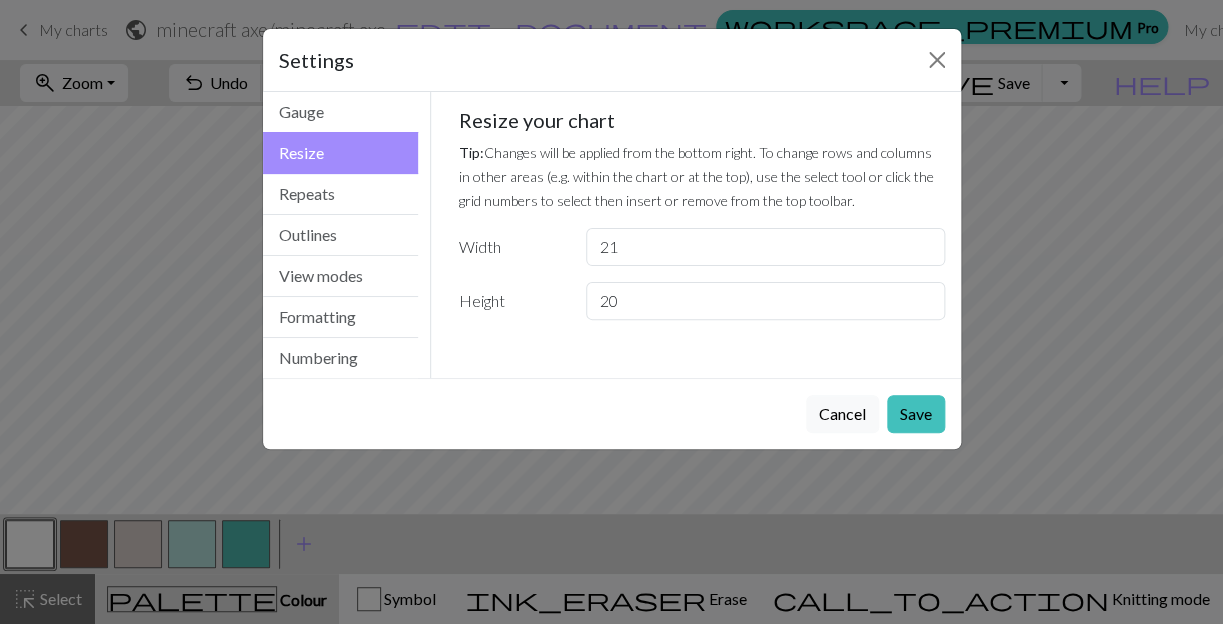 click on "21" at bounding box center [765, 247] 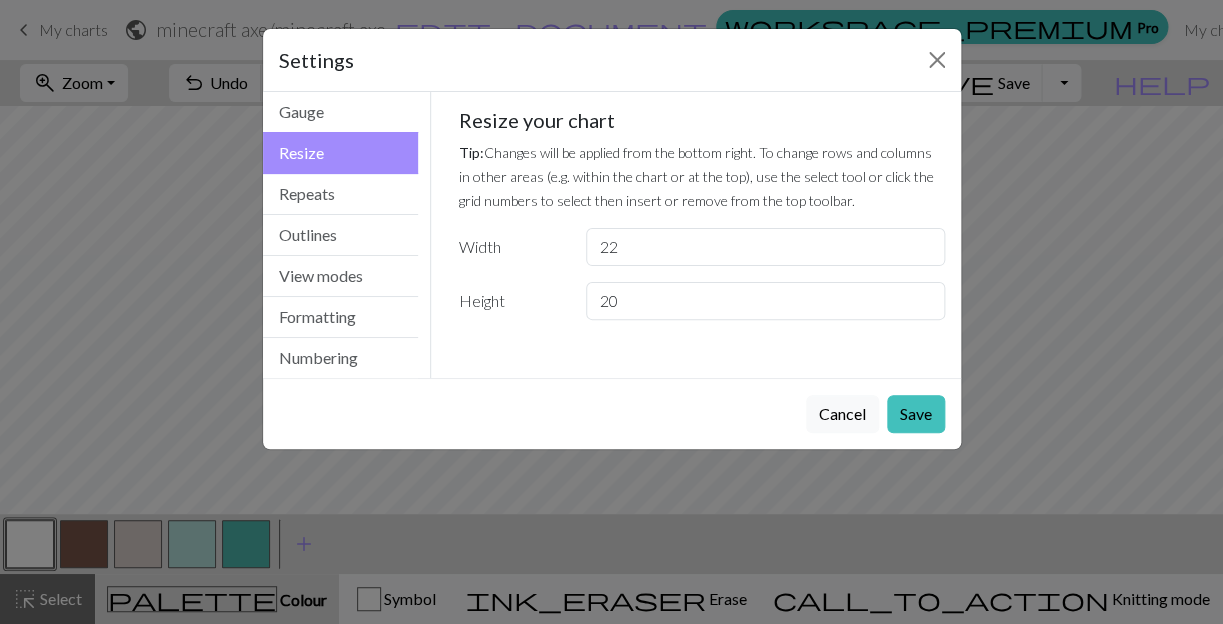click on "22" at bounding box center (765, 247) 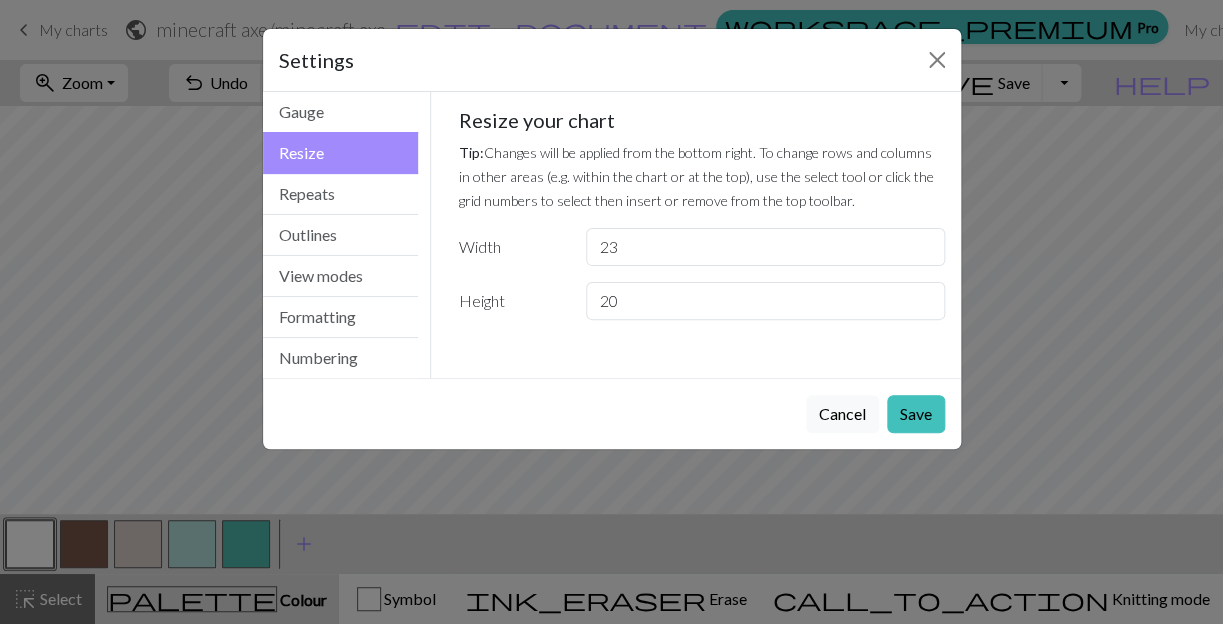 click on "23" at bounding box center [765, 247] 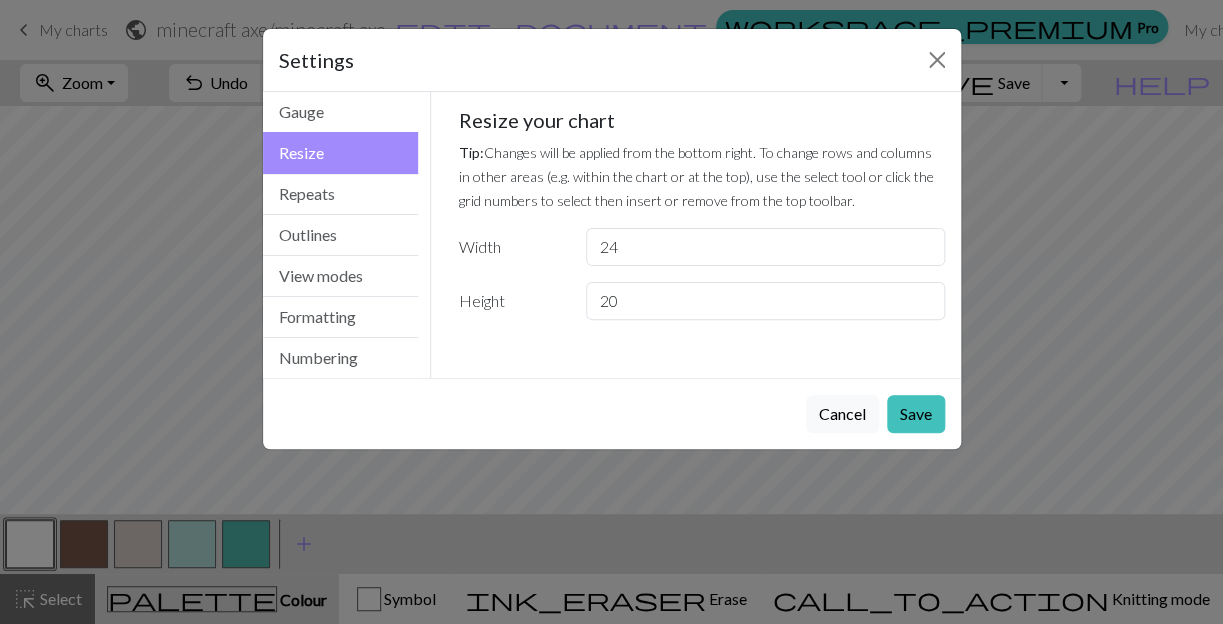 click on "24" at bounding box center (765, 247) 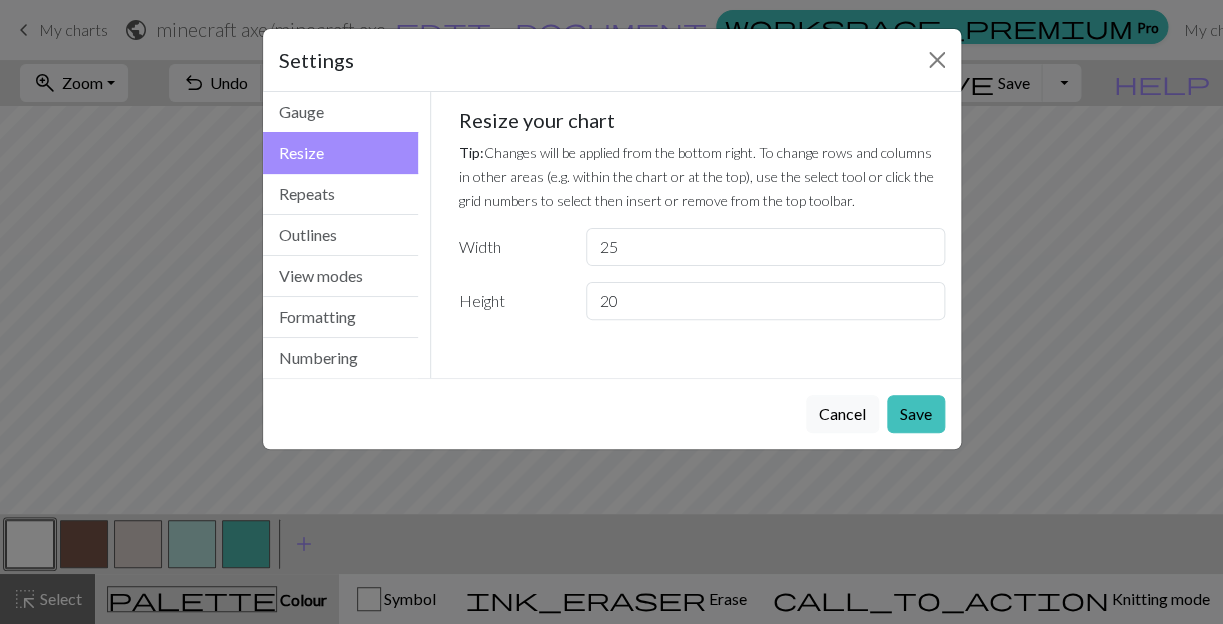 type on "25" 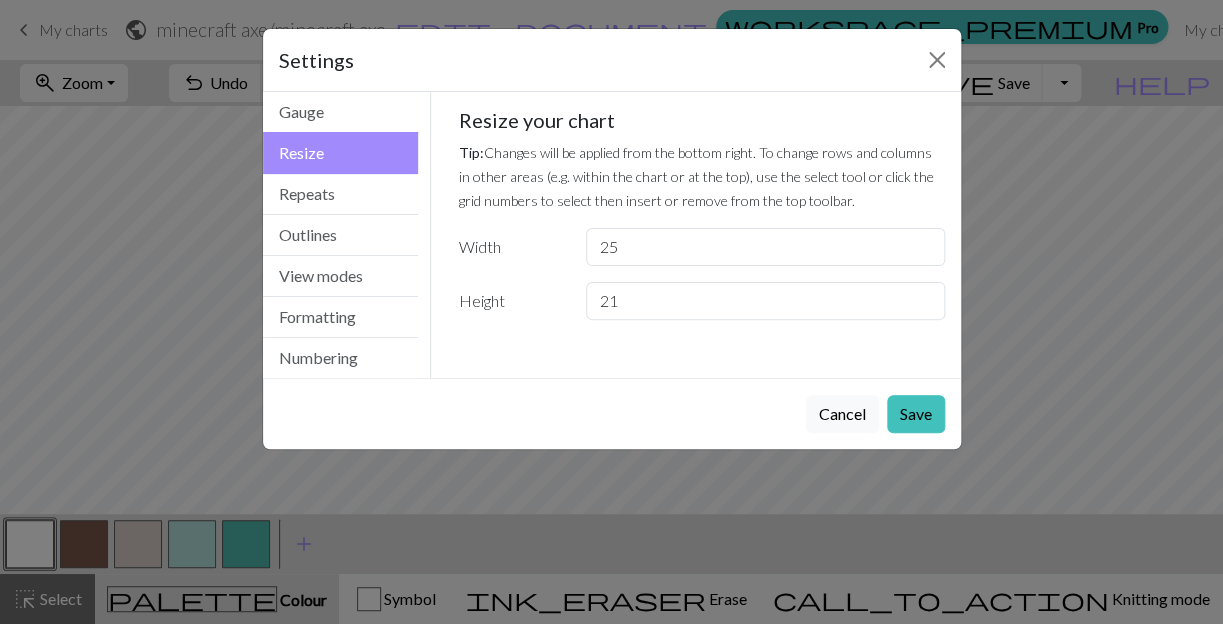 click on "21" at bounding box center (765, 301) 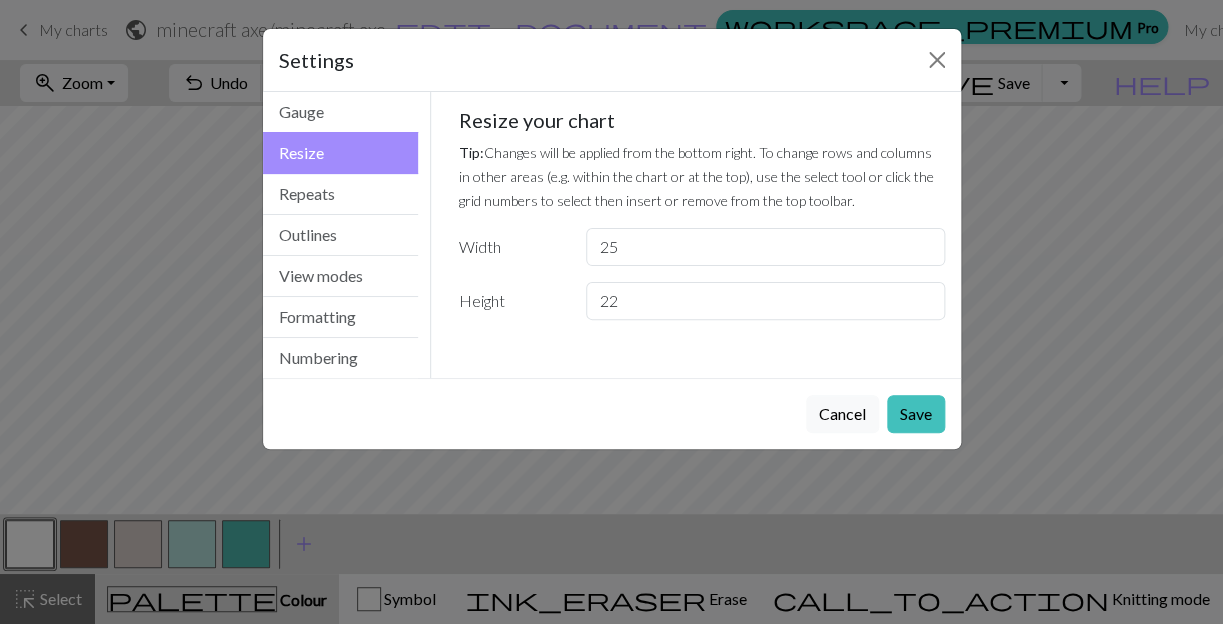 click on "22" at bounding box center (765, 301) 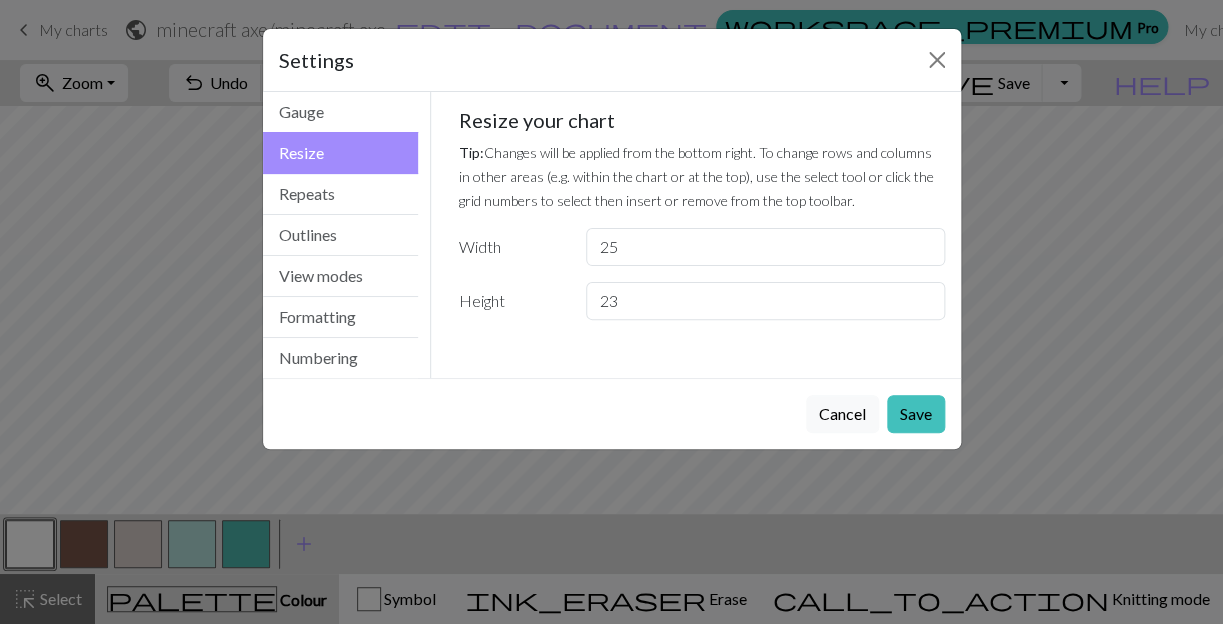 click on "23" at bounding box center [765, 301] 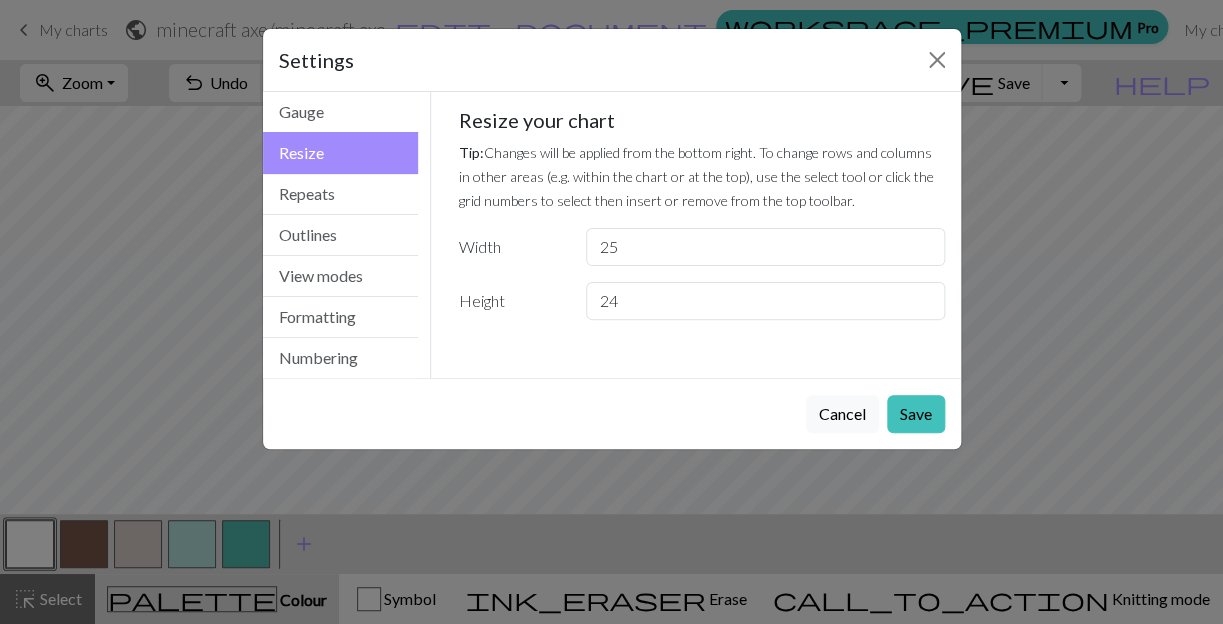 click on "24" at bounding box center (765, 301) 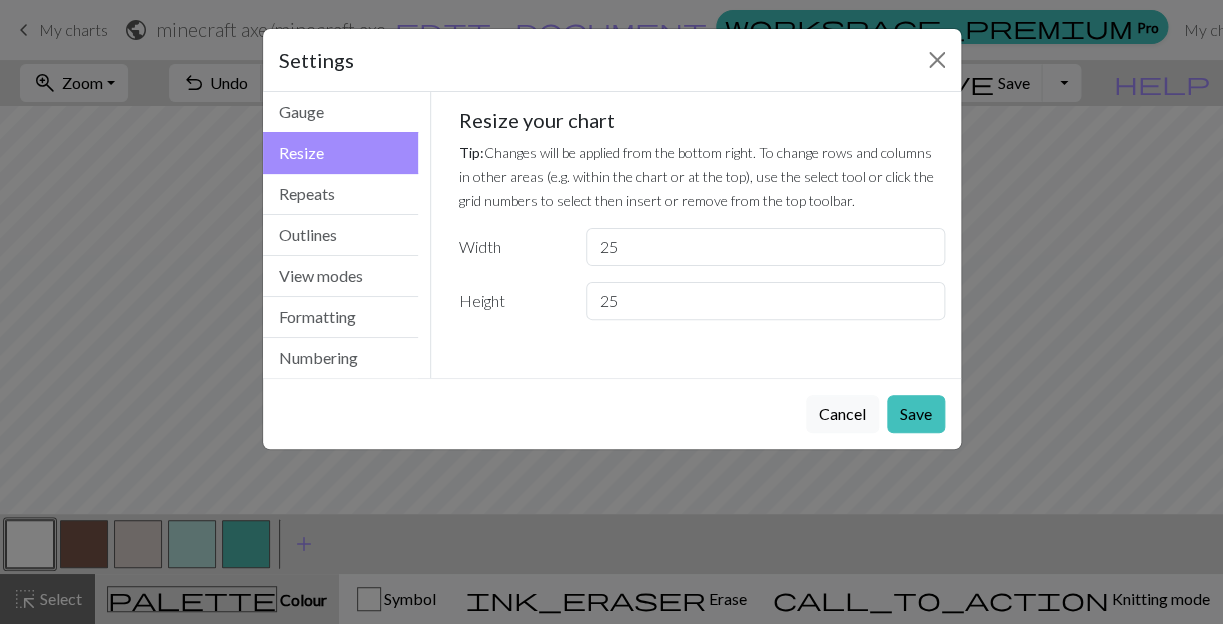 type on "25" 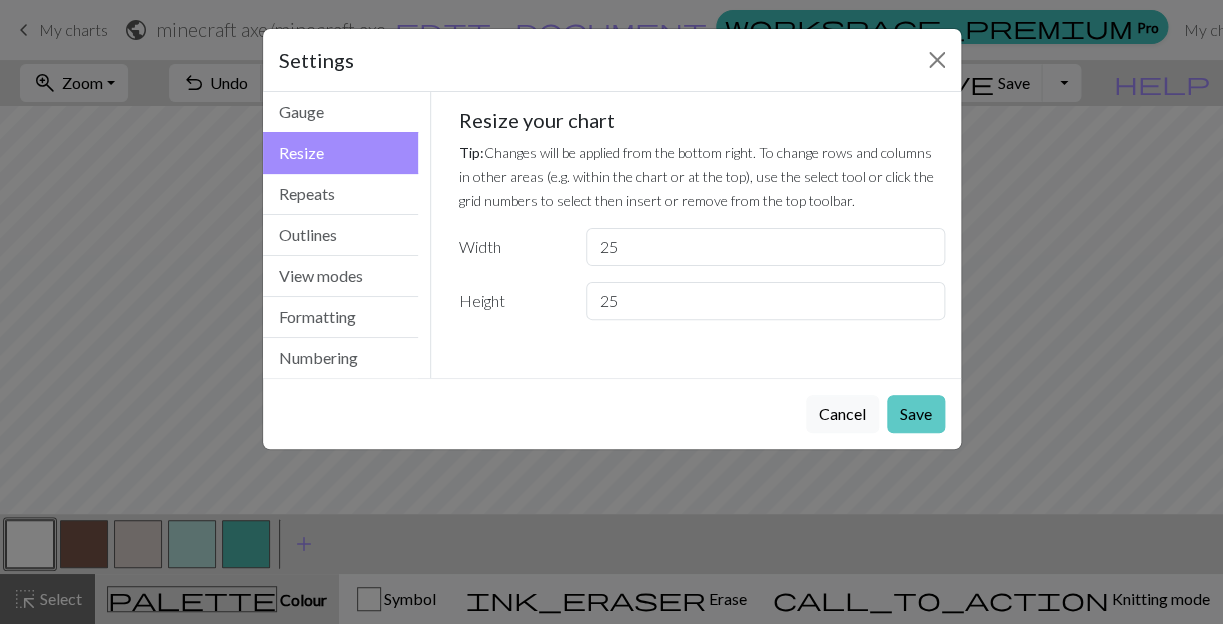 click on "Save" at bounding box center (916, 414) 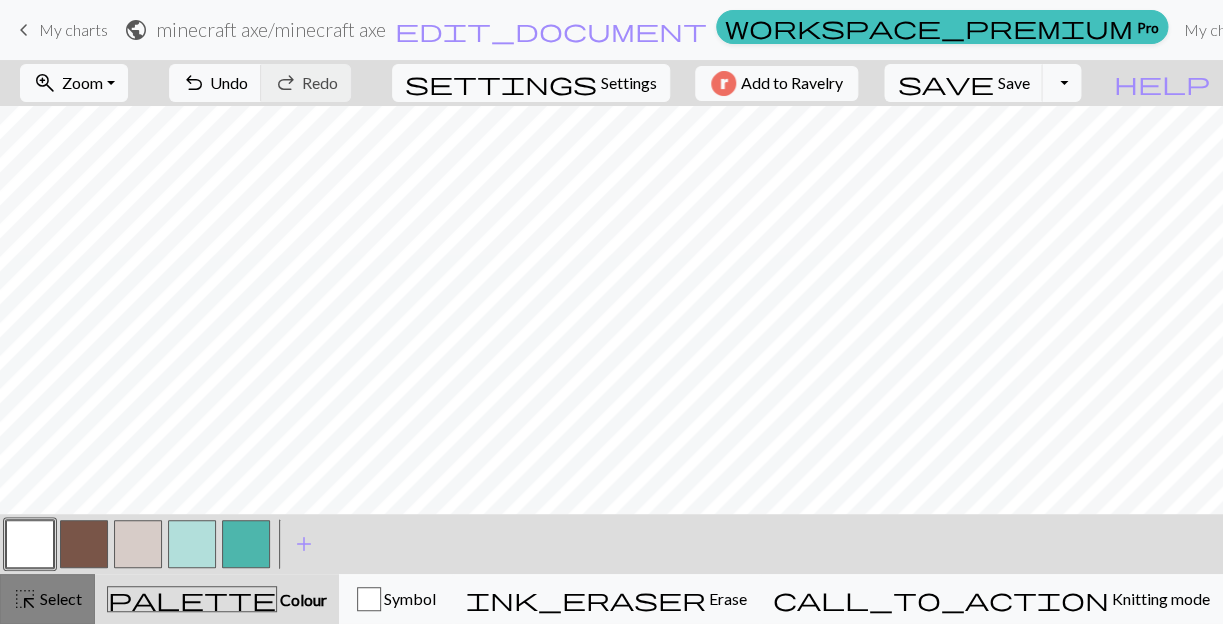 click on "Select" at bounding box center [59, 598] 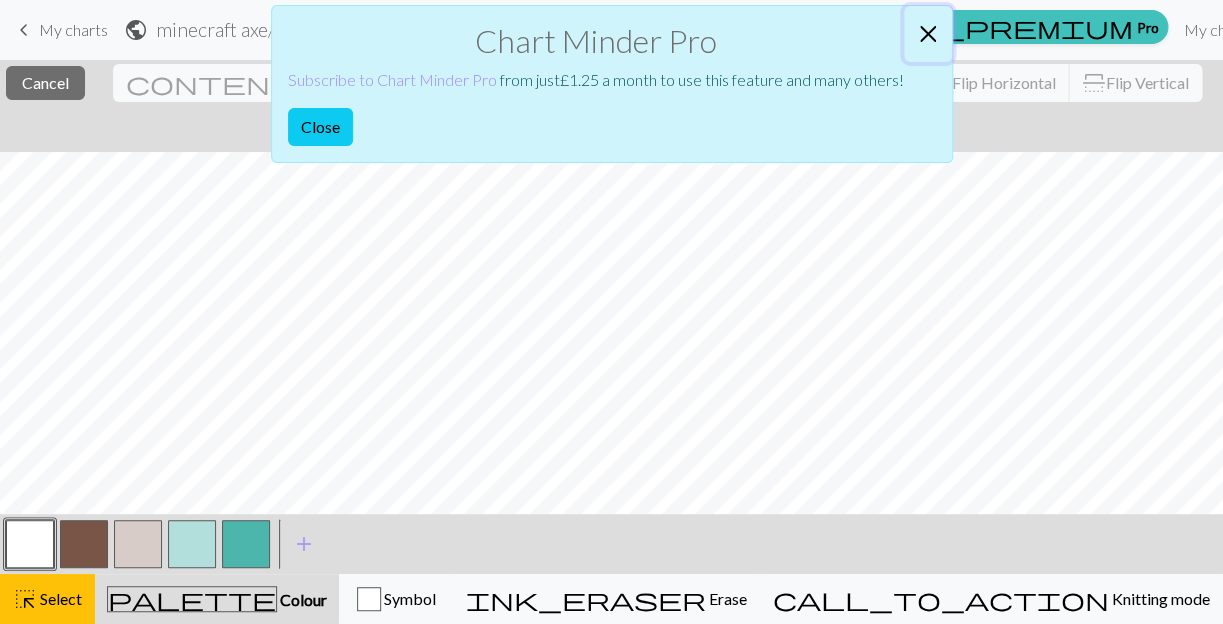 click at bounding box center [928, 34] 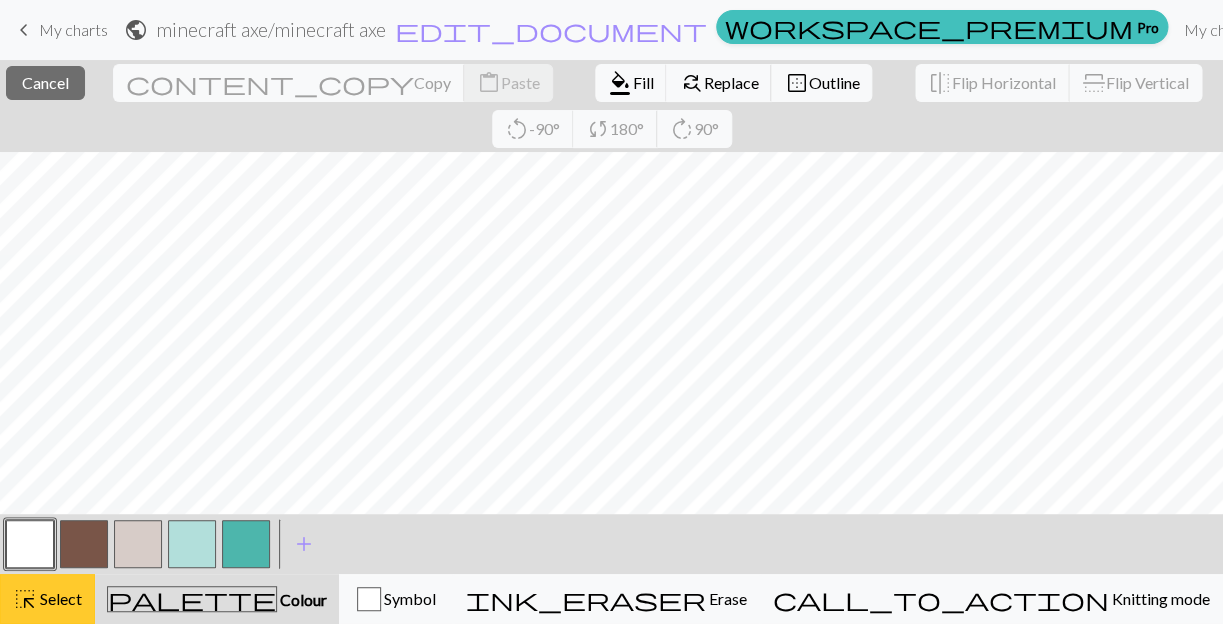 click on "highlight_alt" at bounding box center (25, 599) 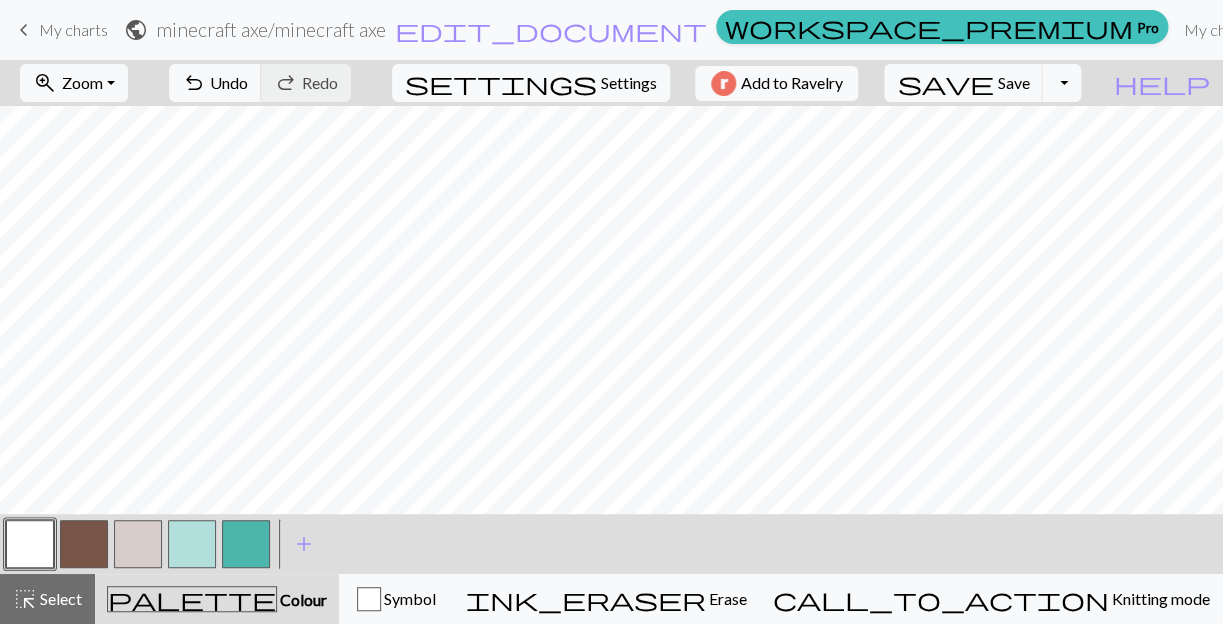 click at bounding box center (246, 544) 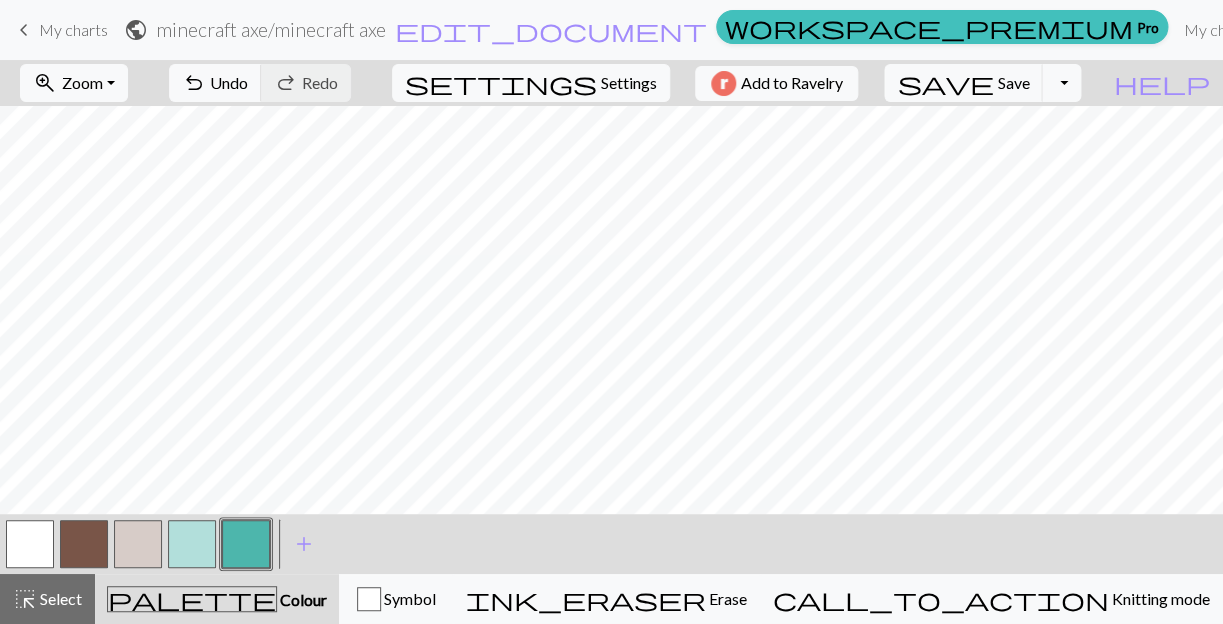 click at bounding box center (192, 544) 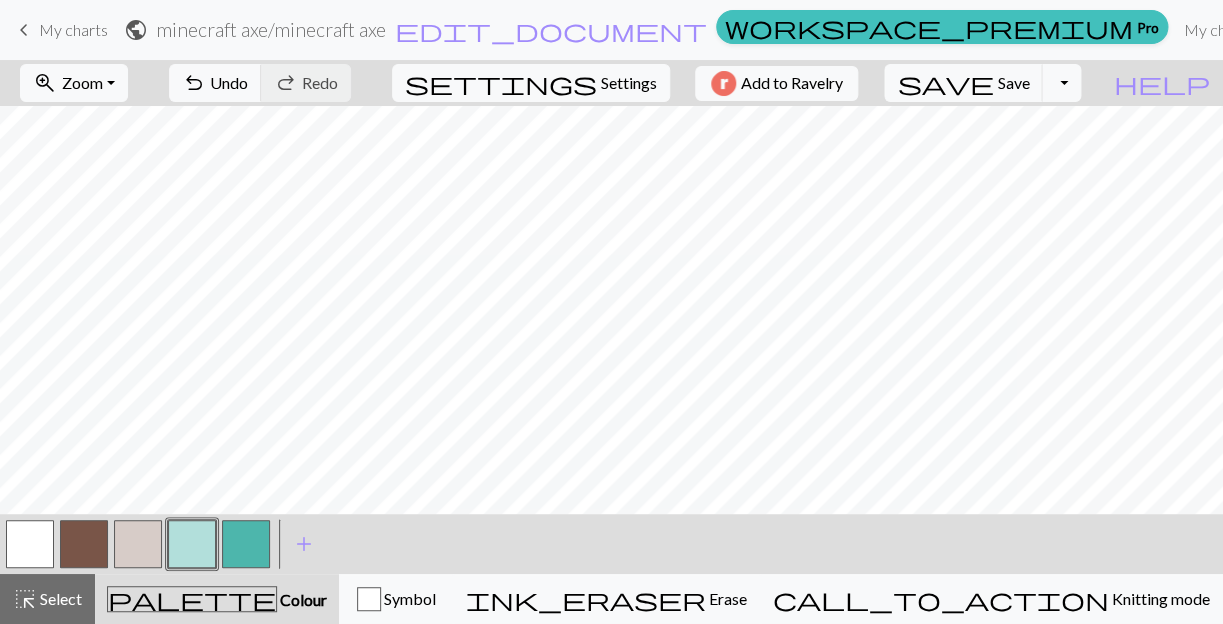 click at bounding box center [246, 544] 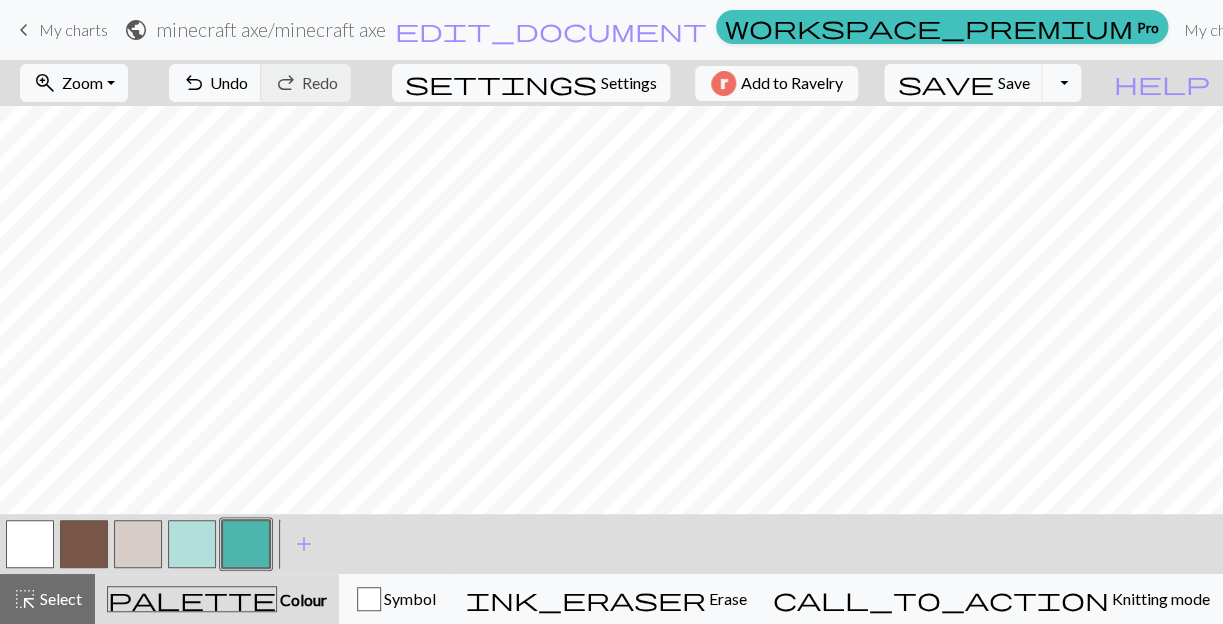 click at bounding box center (30, 544) 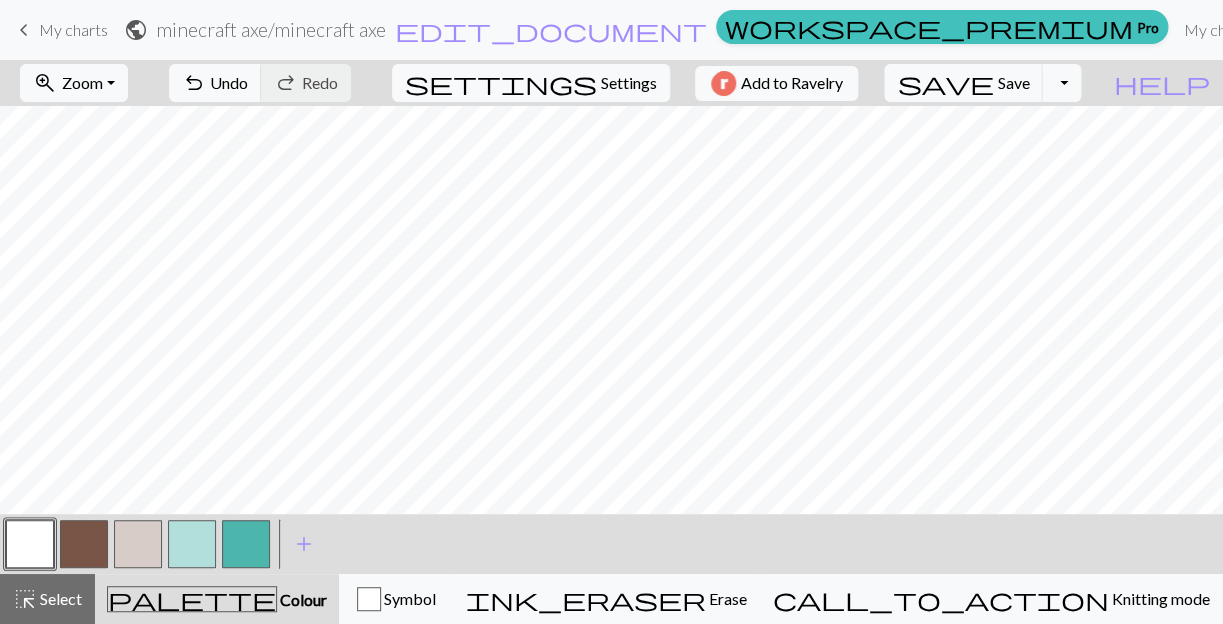 click at bounding box center [84, 544] 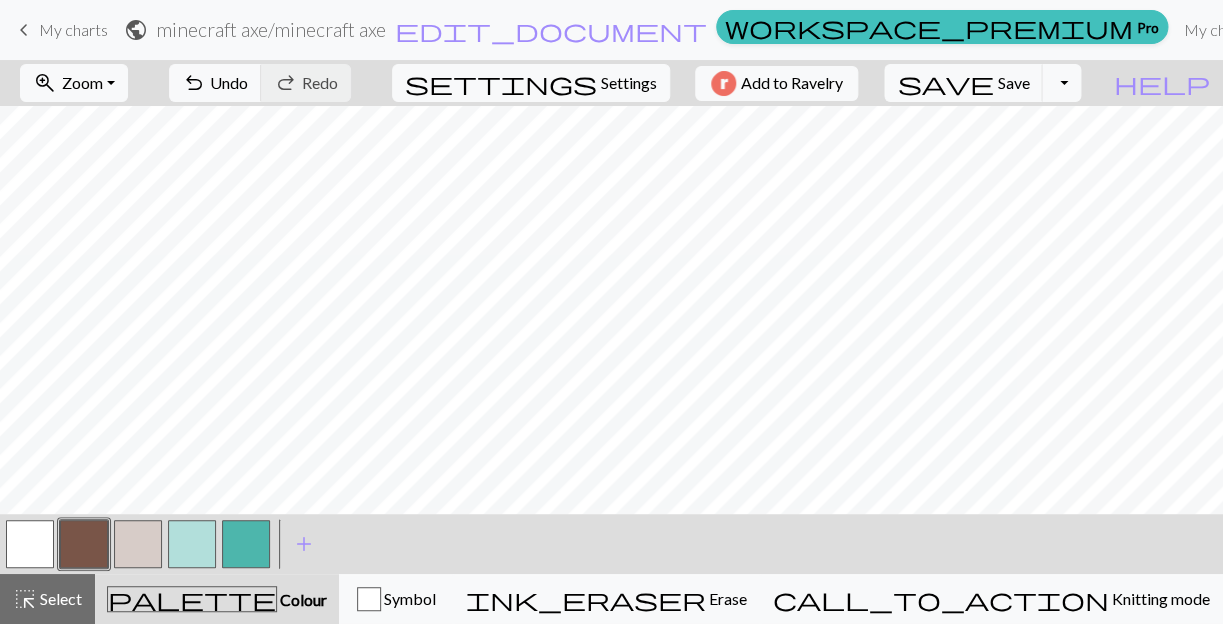 click at bounding box center [30, 544] 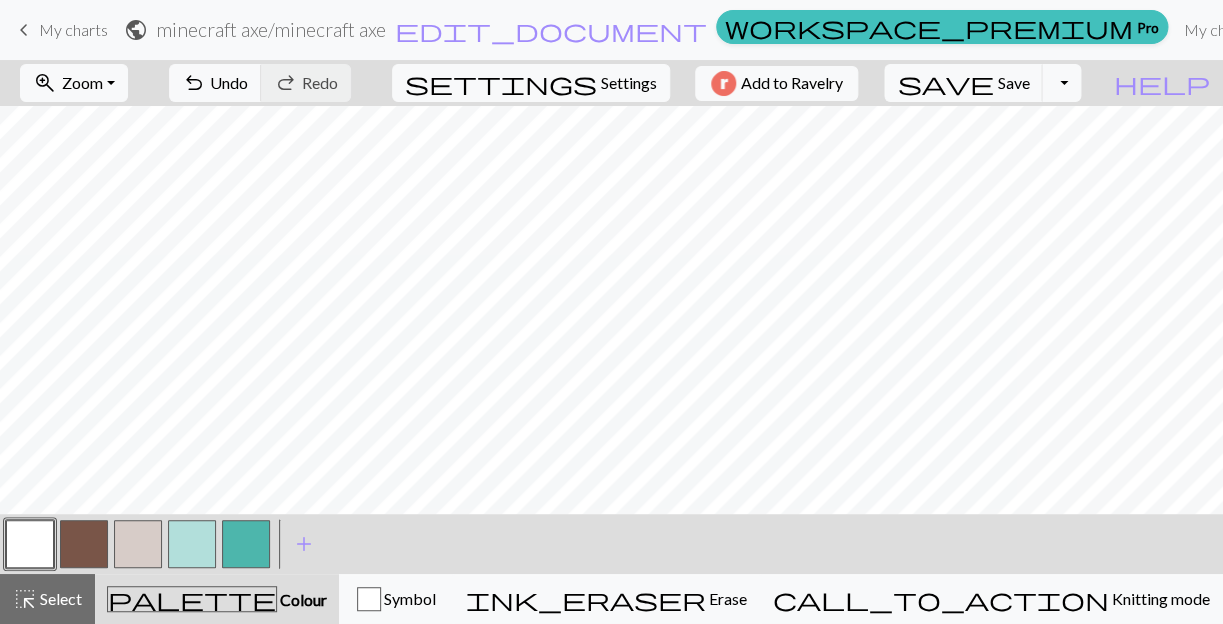 click at bounding box center (84, 544) 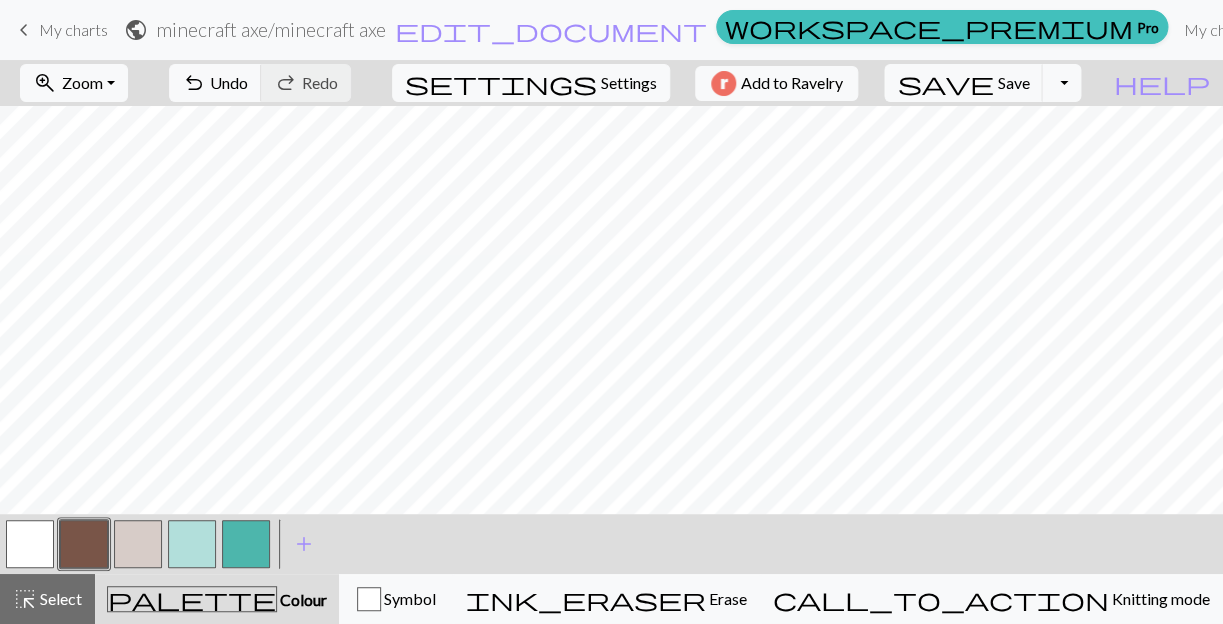 click at bounding box center [138, 544] 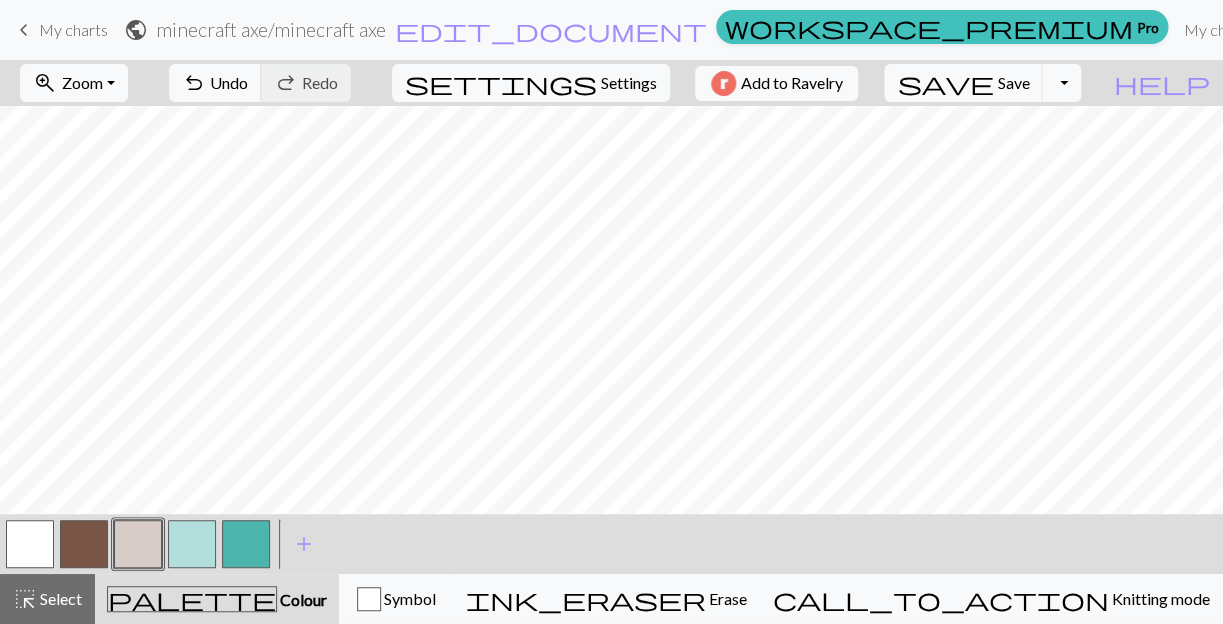 click at bounding box center [30, 544] 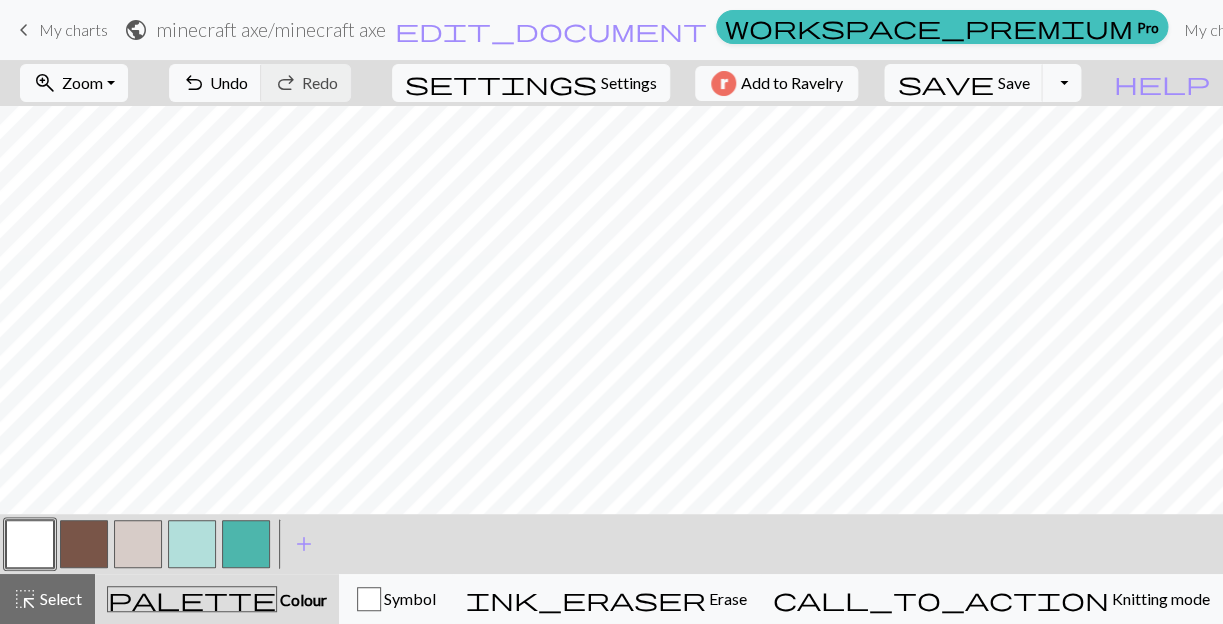 click at bounding box center [138, 544] 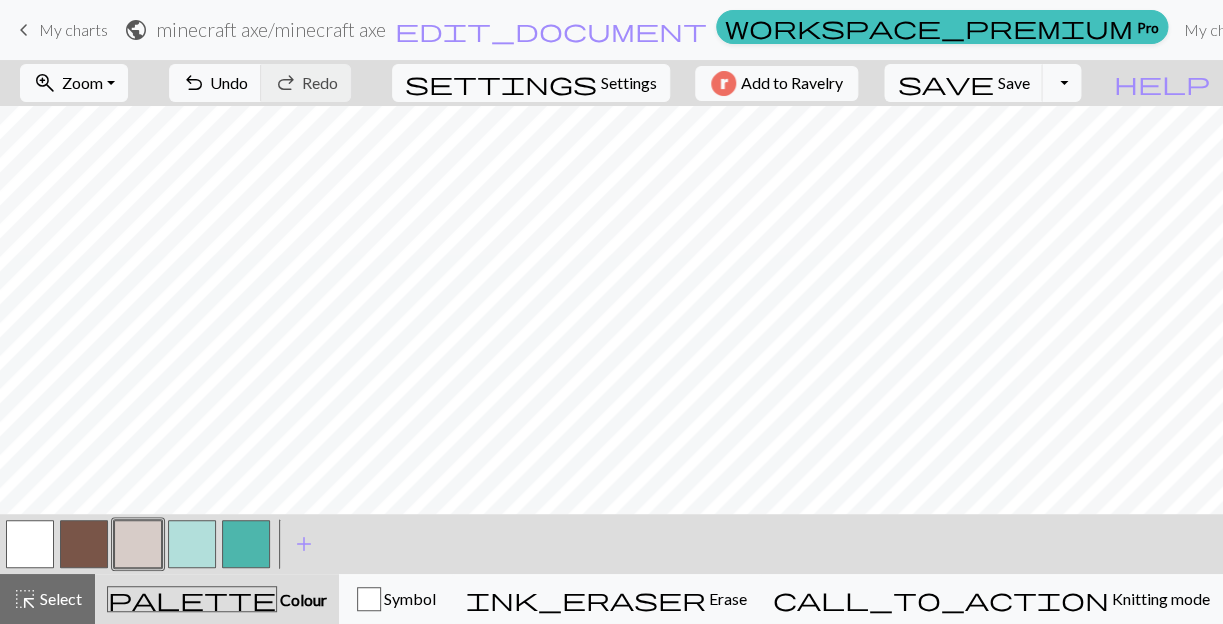 click at bounding box center (246, 544) 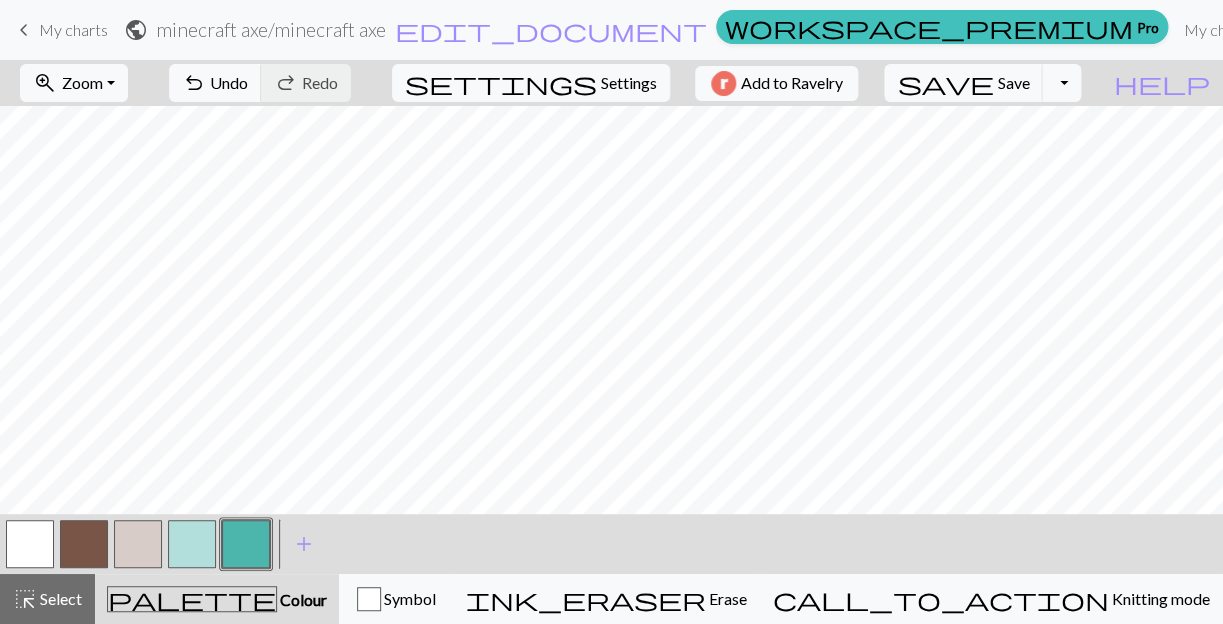 click at bounding box center (138, 544) 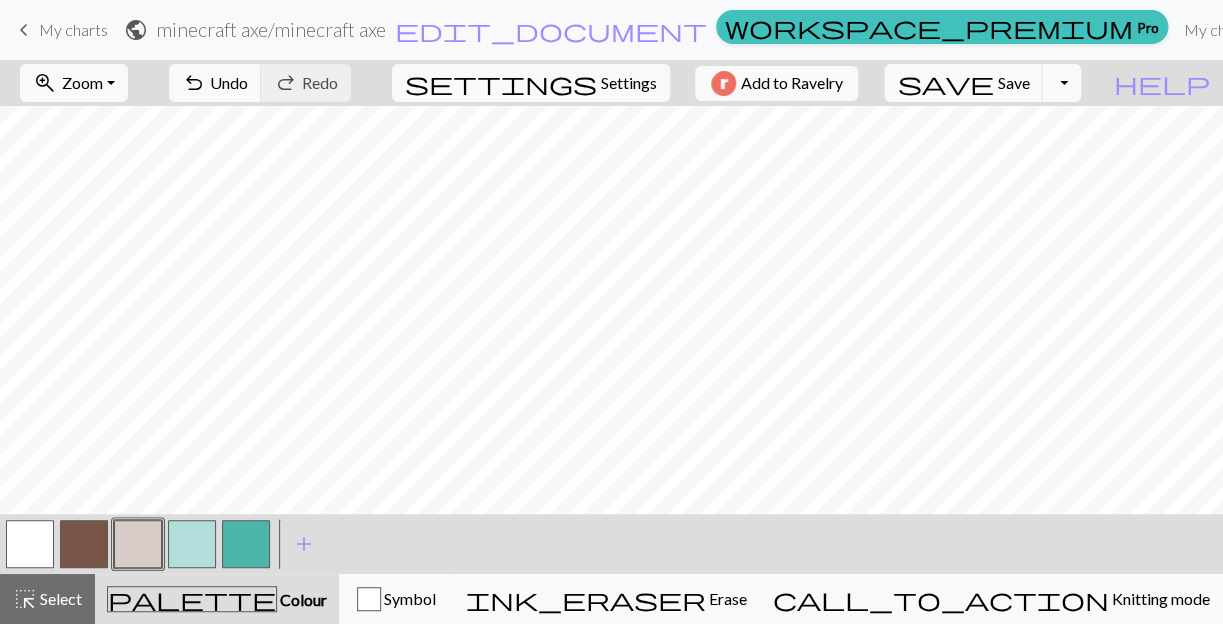 click at bounding box center (84, 544) 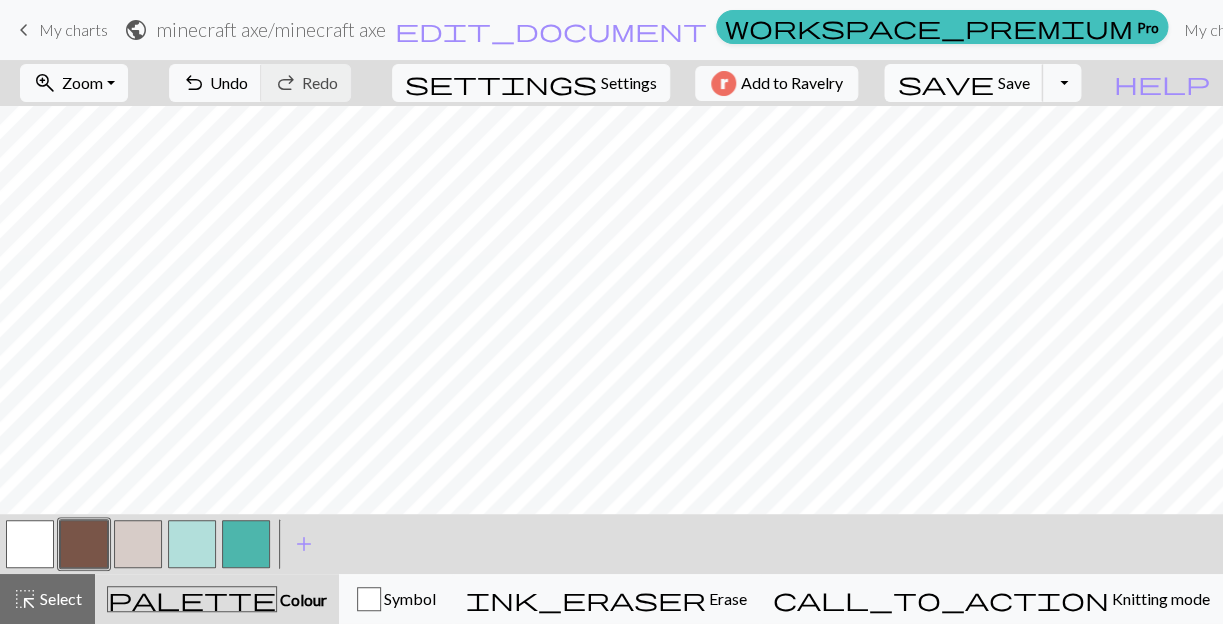 click on "Save" at bounding box center (1013, 82) 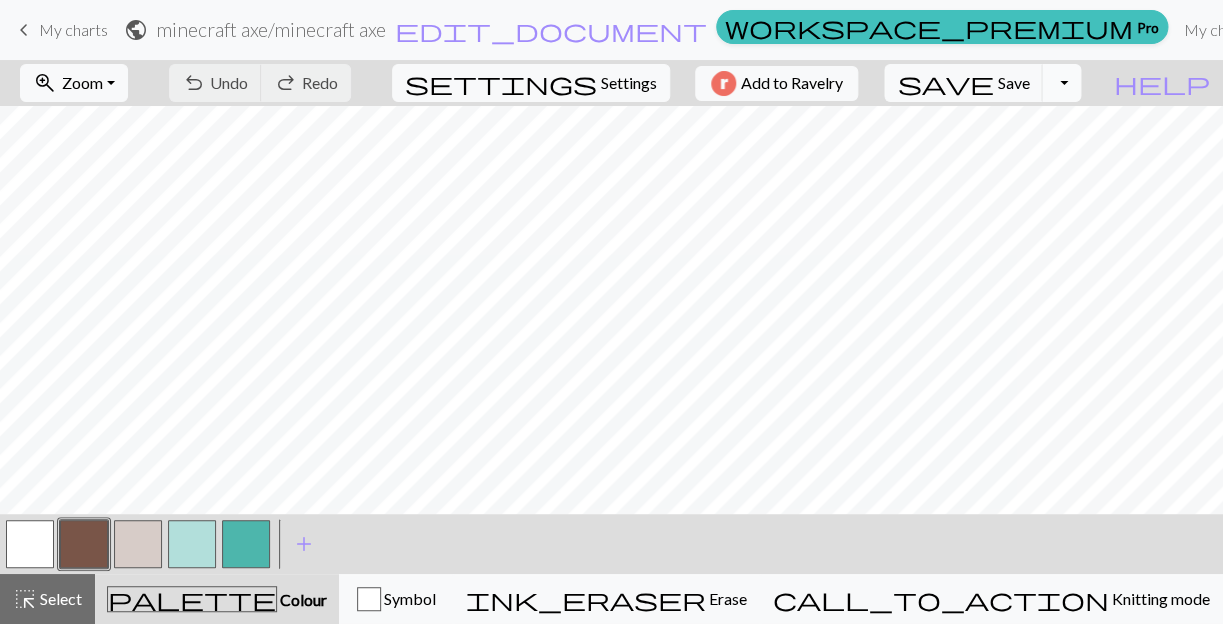 click on "Toggle Dropdown" at bounding box center (1061, 83) 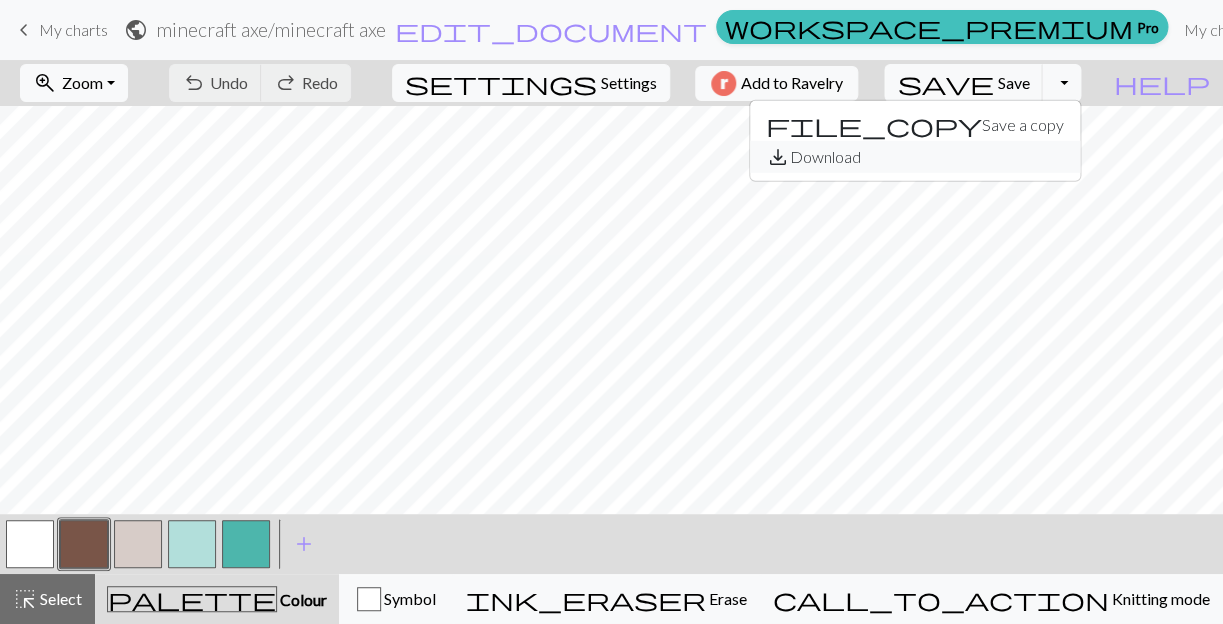 click on "save_alt  Download" at bounding box center (915, 157) 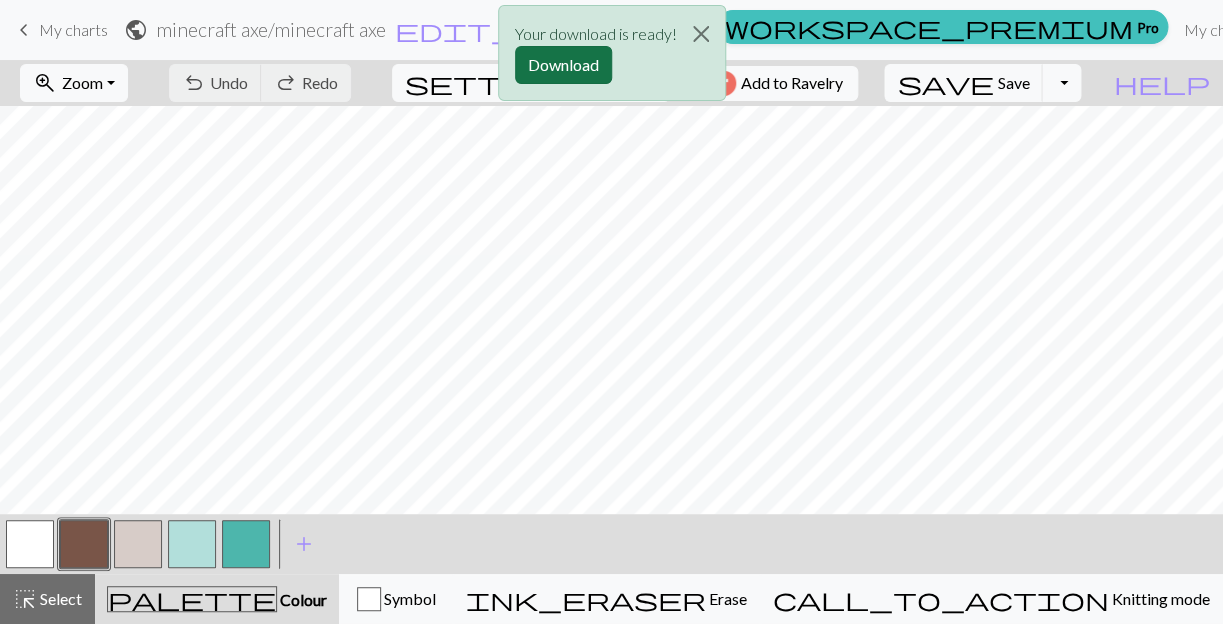 click on "Download" at bounding box center (563, 65) 